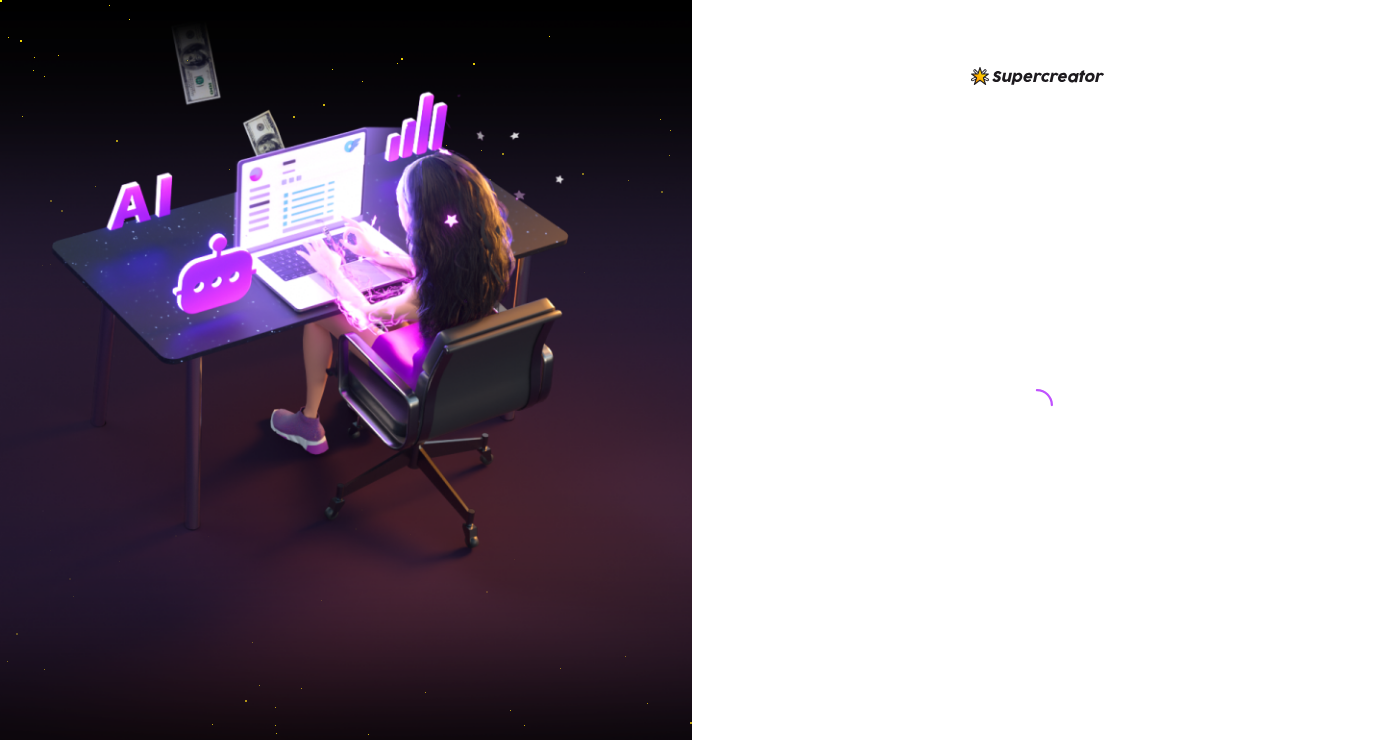 scroll, scrollTop: 0, scrollLeft: 0, axis: both 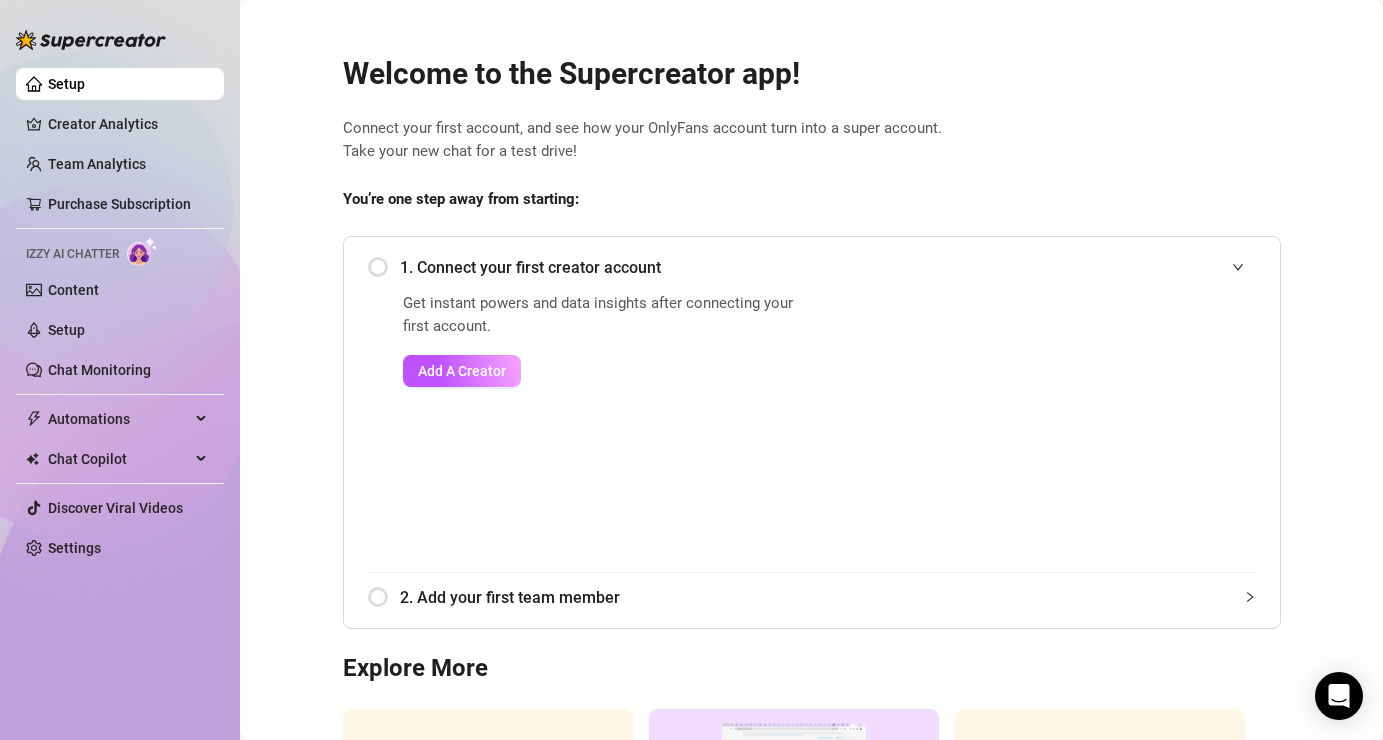 click on "1. Connect your first creator account" at bounding box center (812, 267) 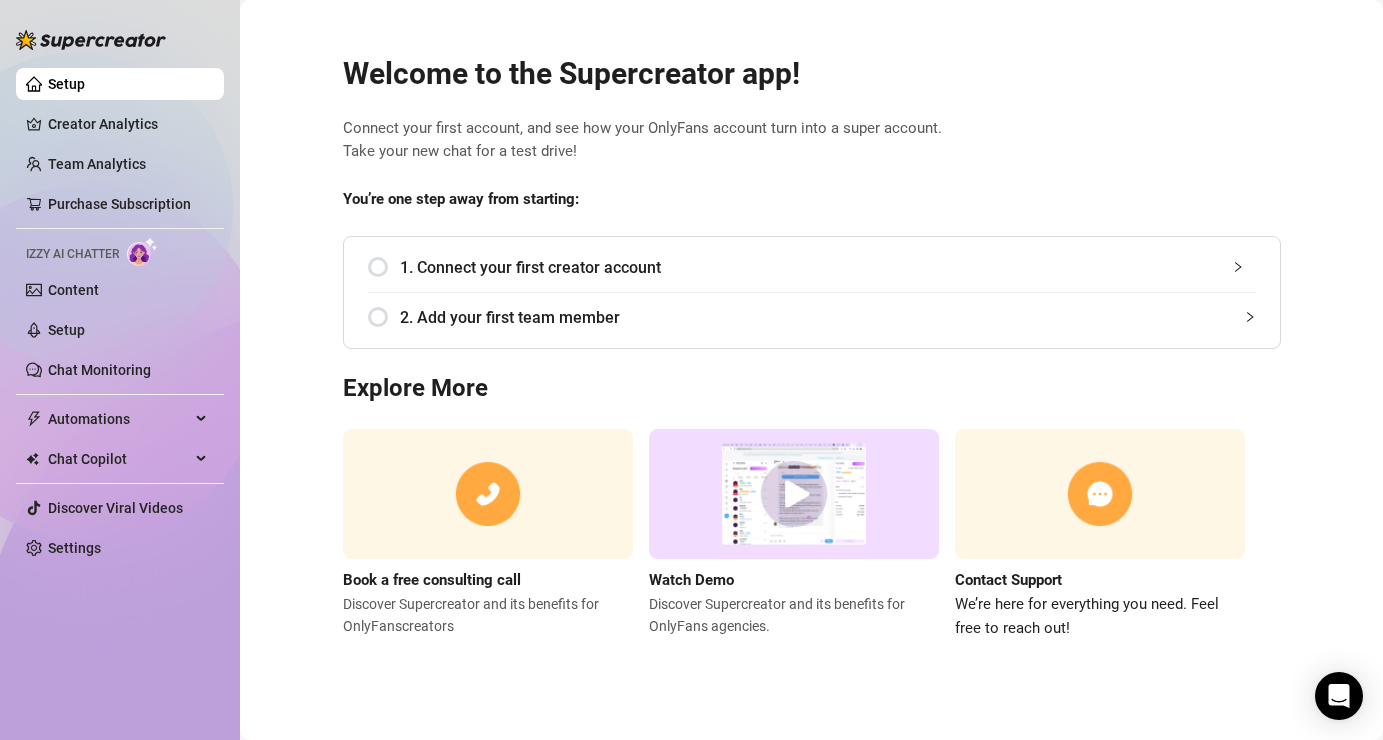 click on "1. Connect your first creator account" at bounding box center (812, 267) 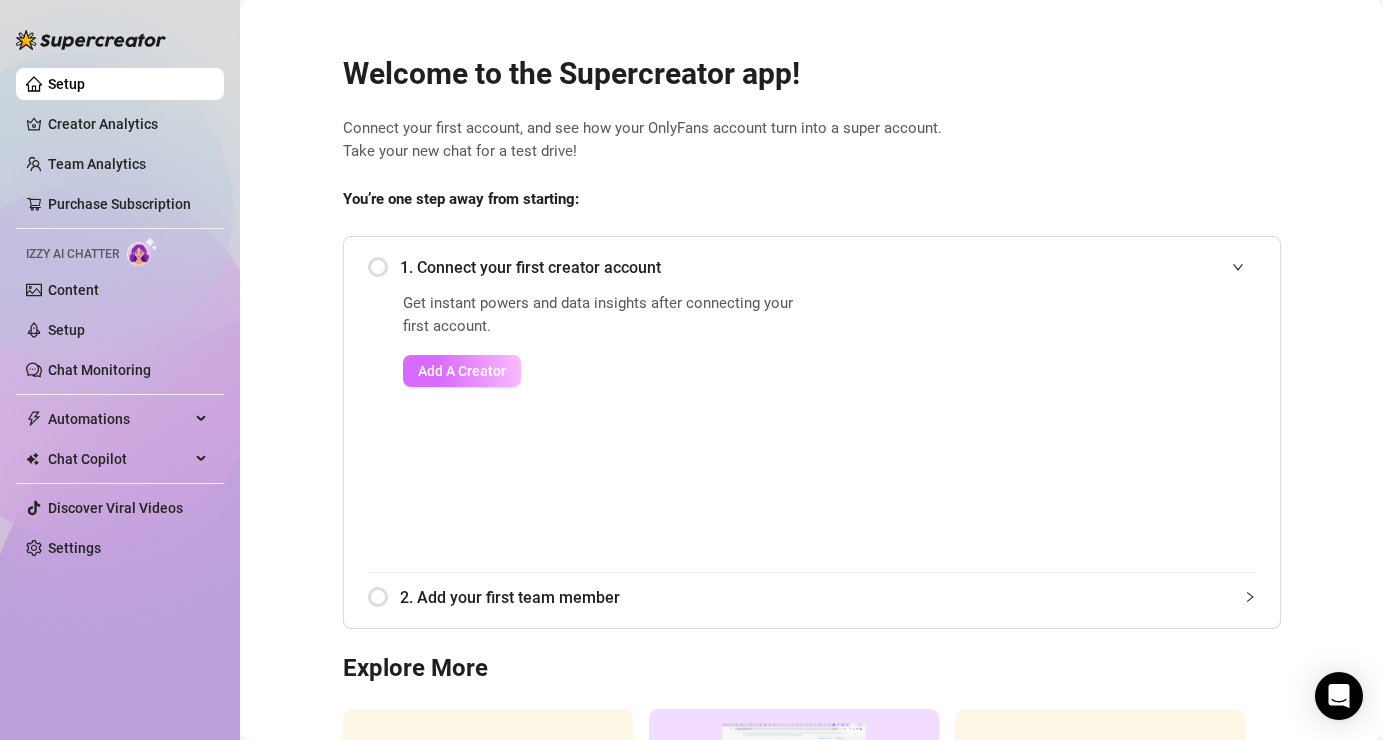 click on "Add A Creator" at bounding box center (462, 371) 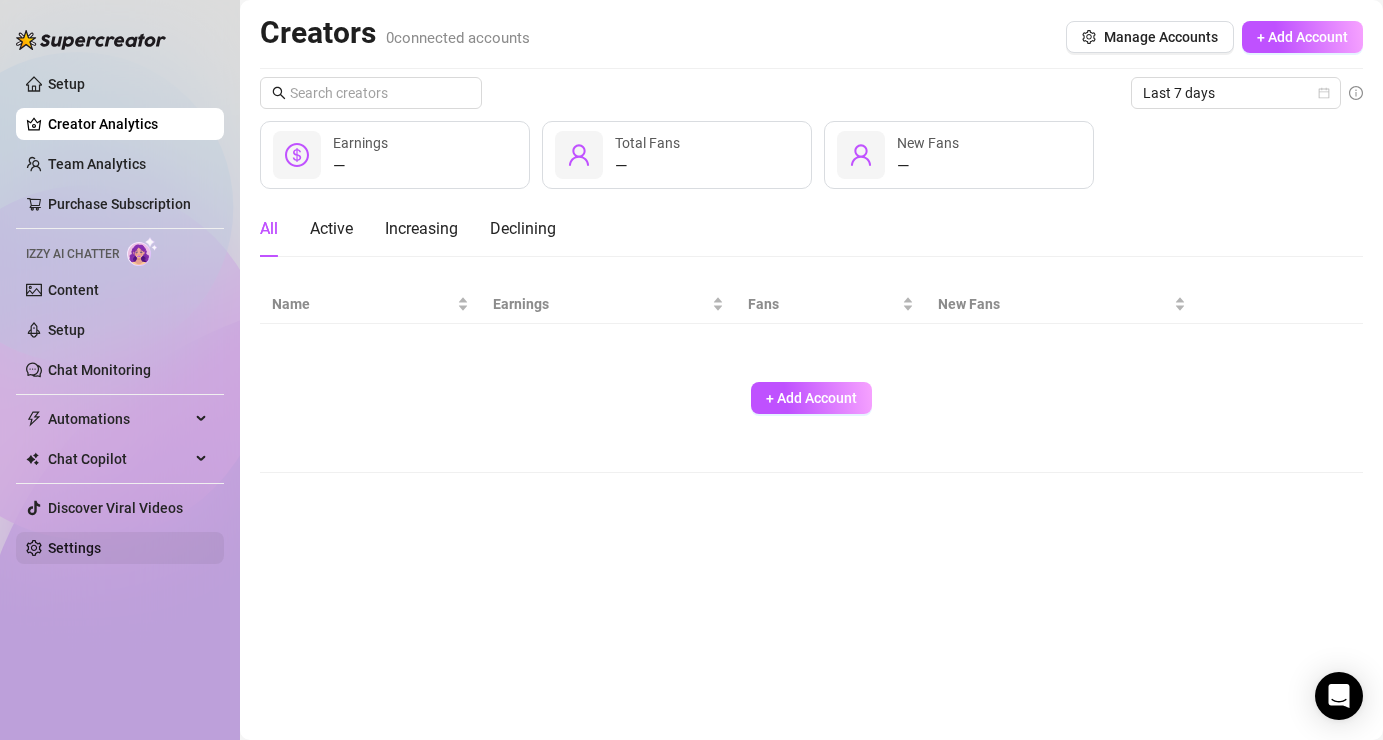 click on "Settings" at bounding box center [74, 548] 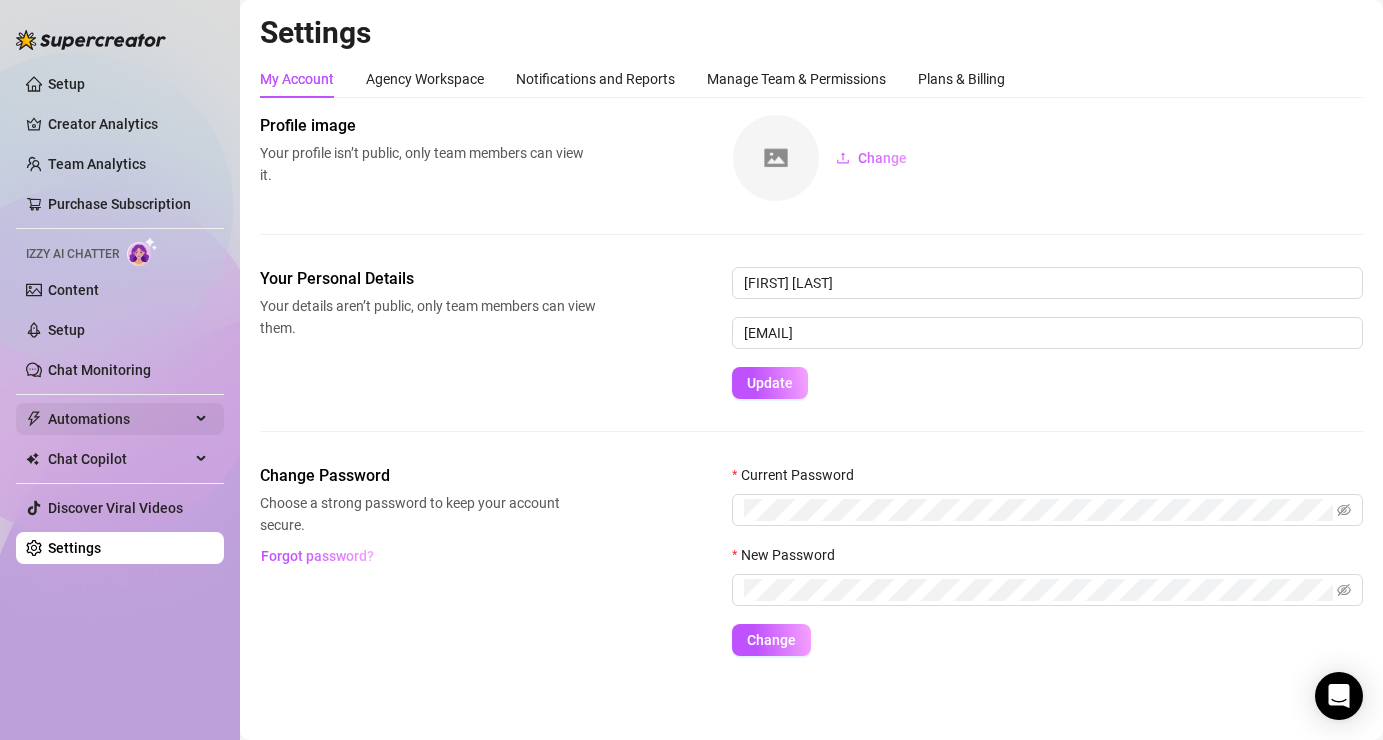 click on "Automations" at bounding box center (119, 419) 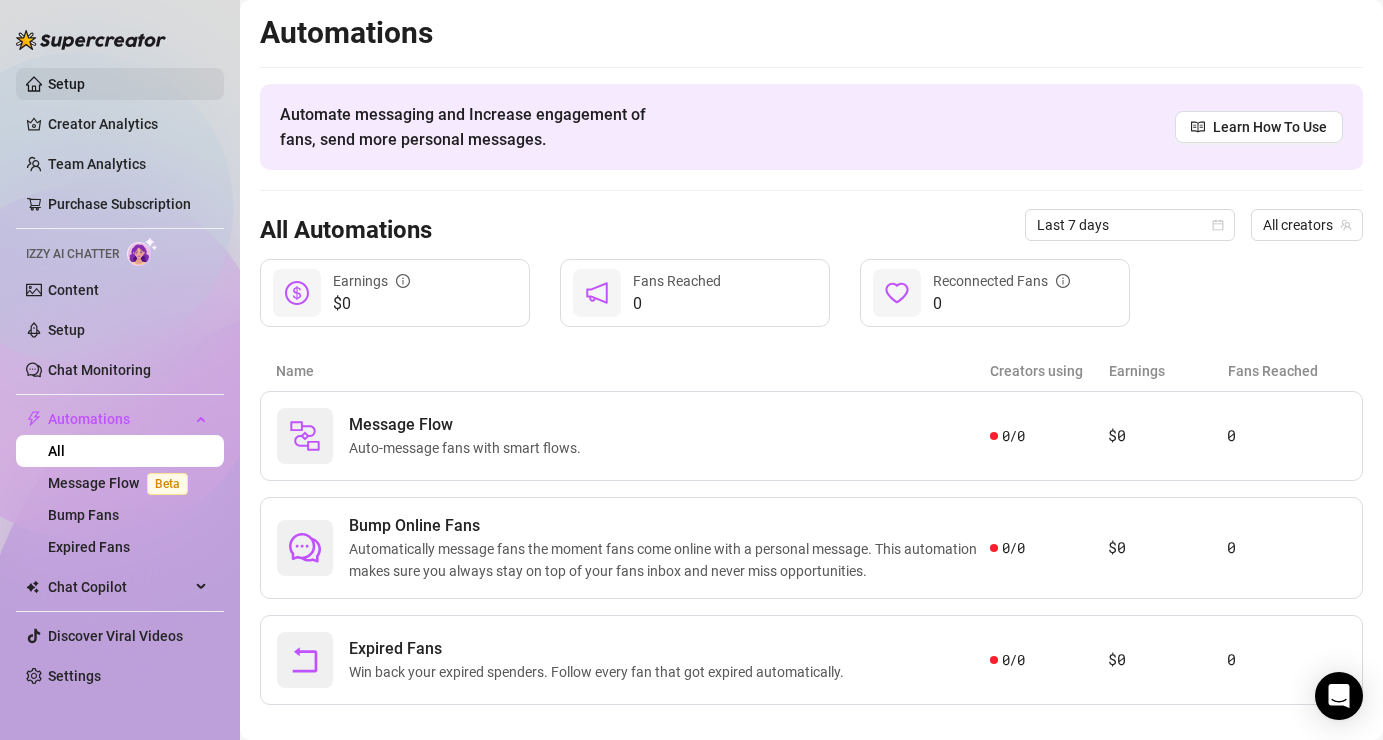 click on "Setup" at bounding box center (66, 84) 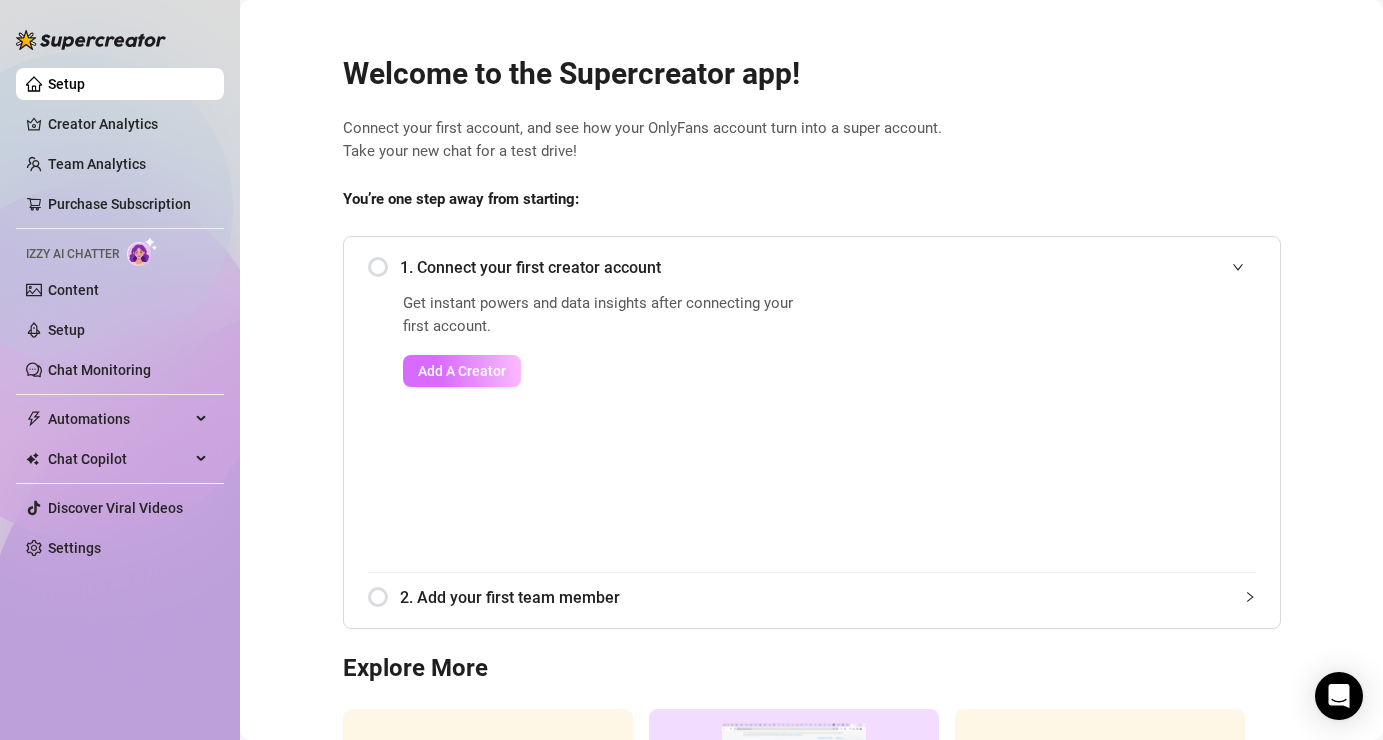 click on "Add A Creator" at bounding box center (462, 371) 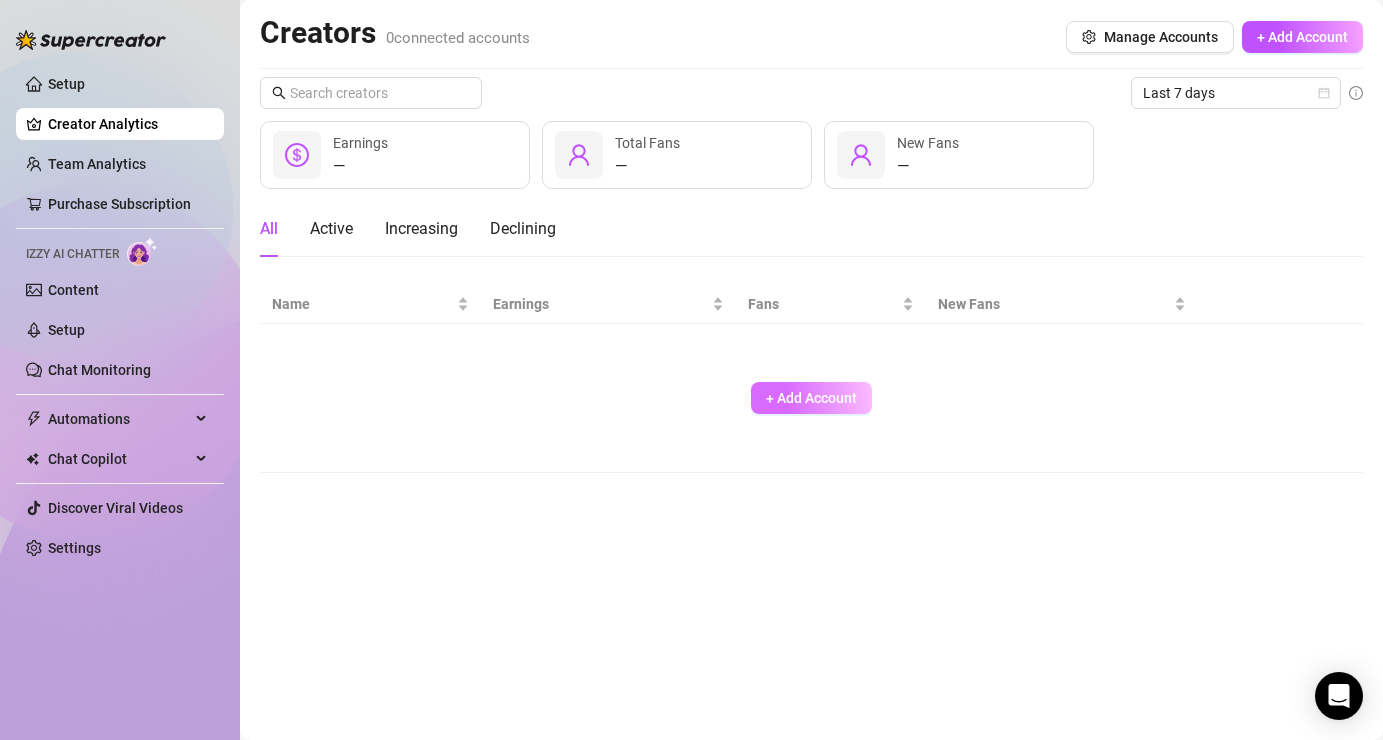 click on "+ Add Account" at bounding box center [811, 398] 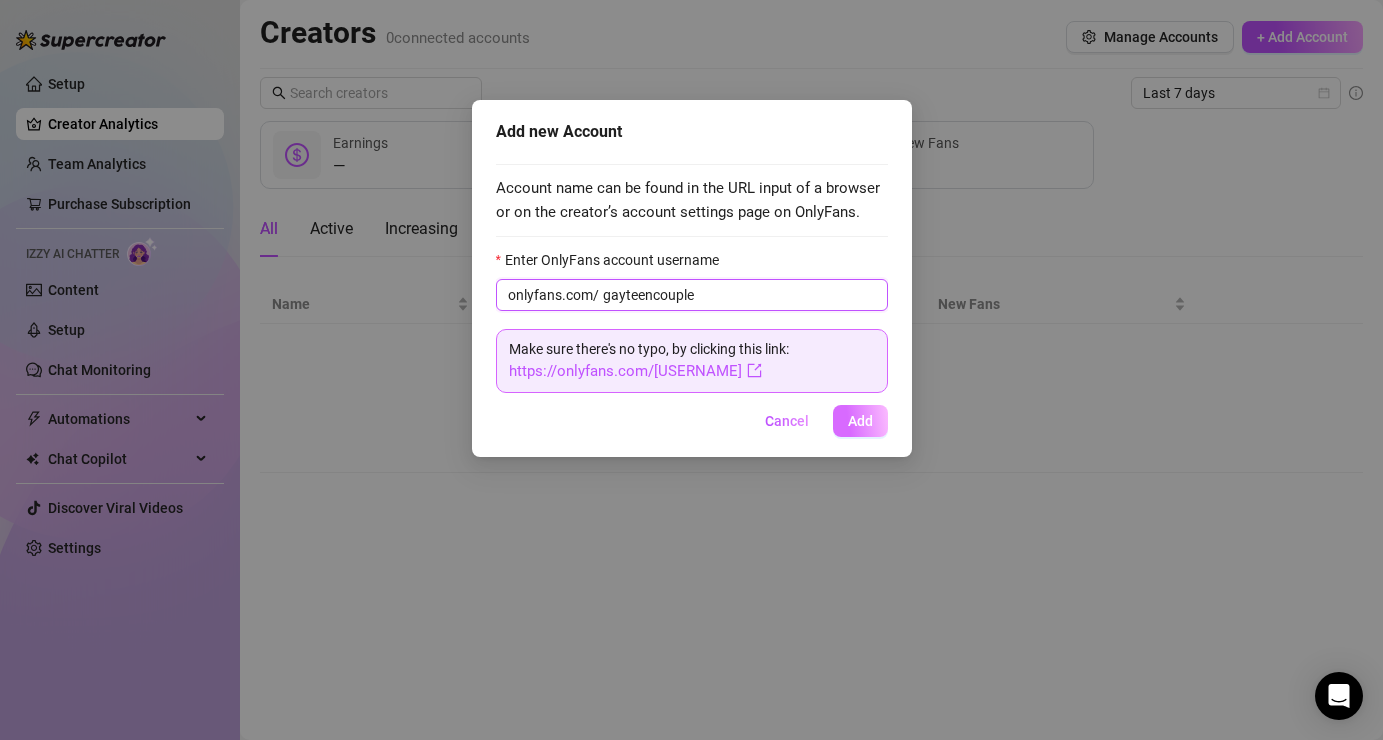 type on "gayteencouple" 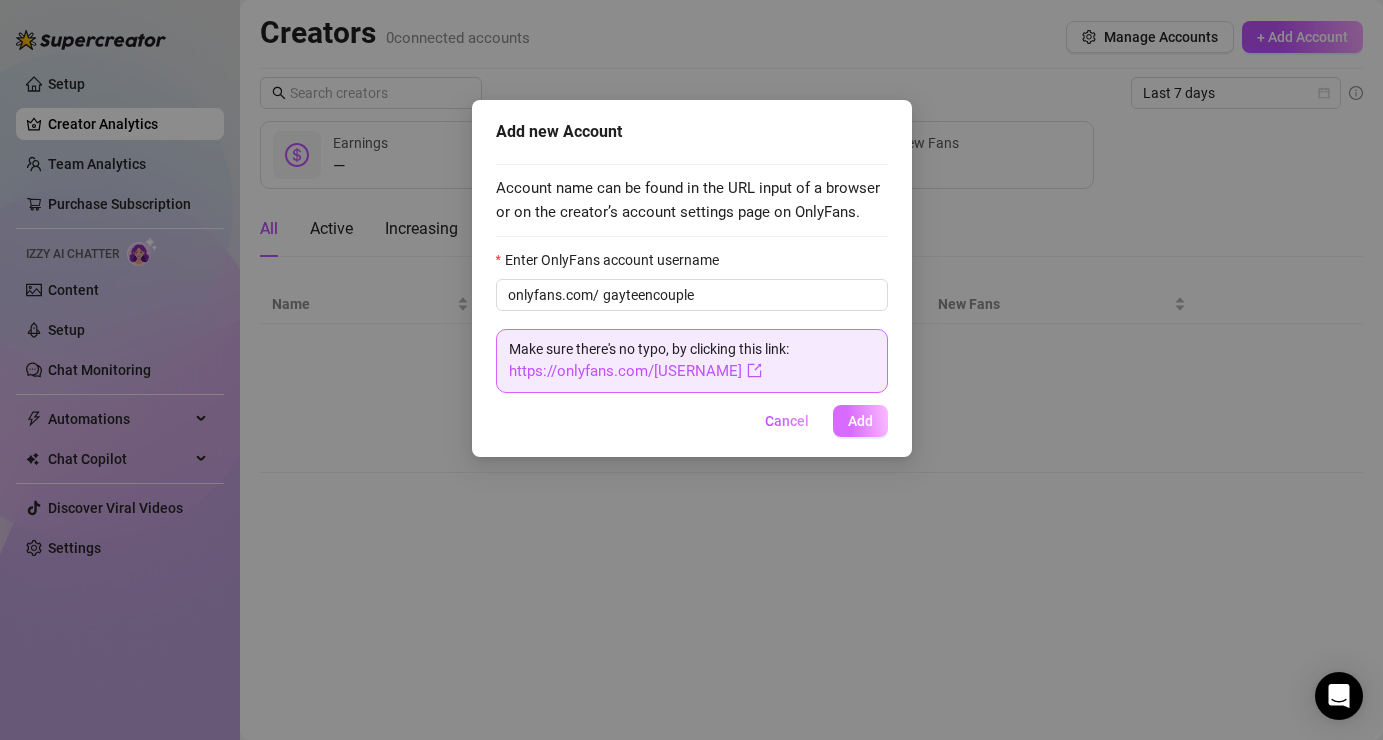 click on "Add" at bounding box center (860, 421) 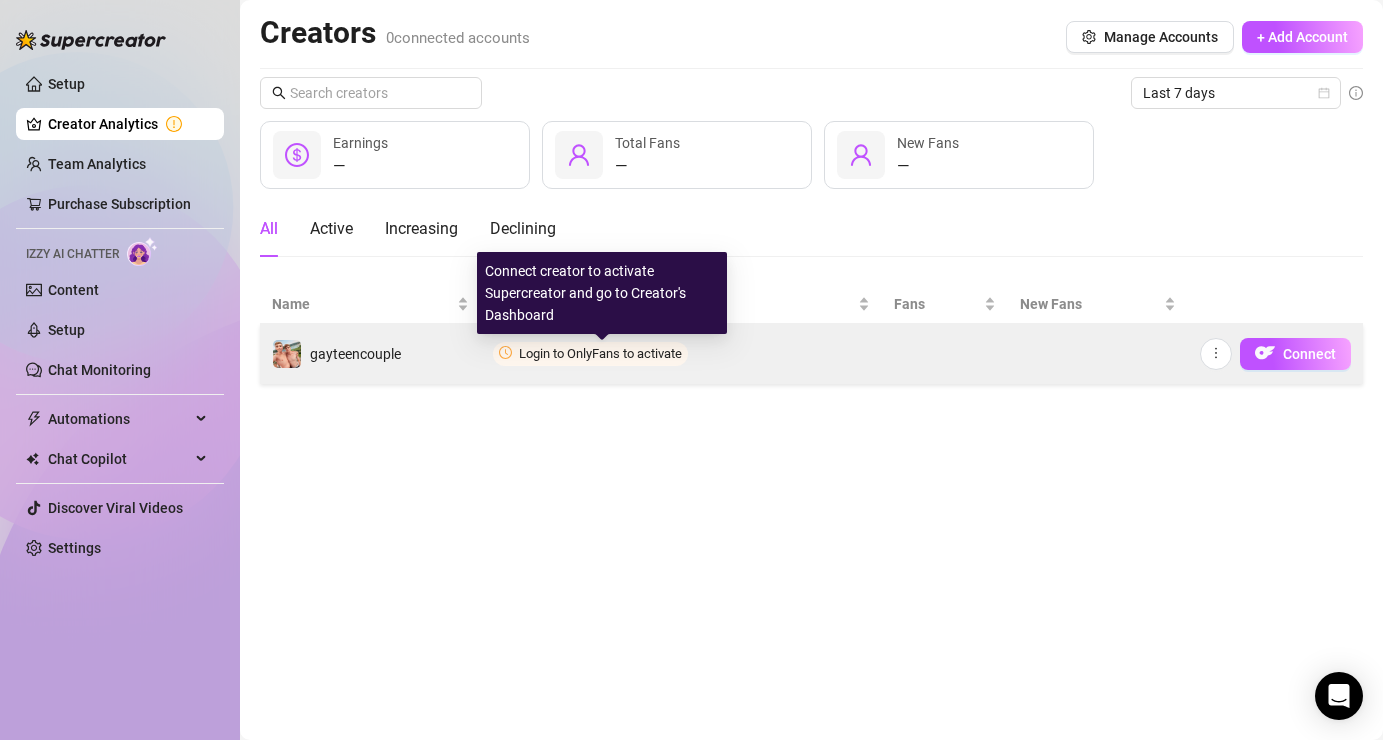 click on "Login to OnlyFans to activate" at bounding box center [600, 353] 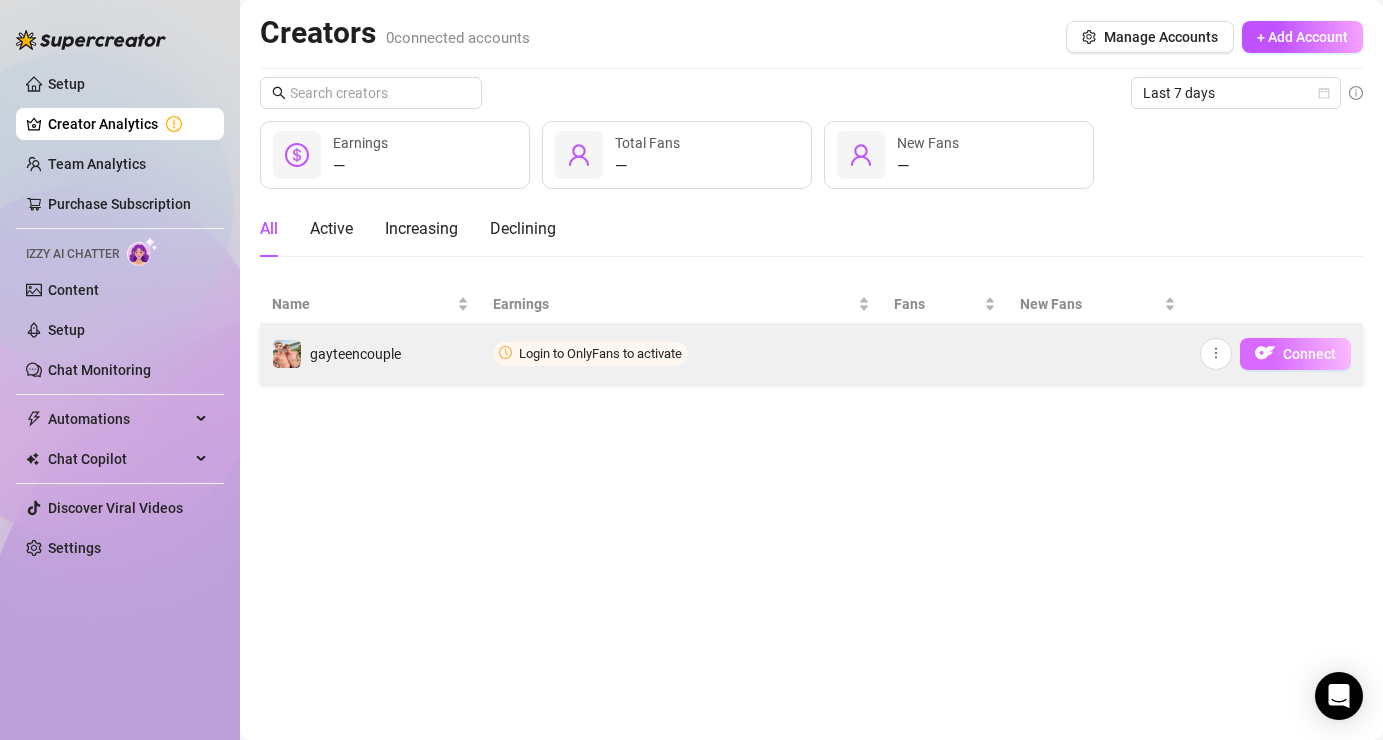 click at bounding box center (1265, 353) 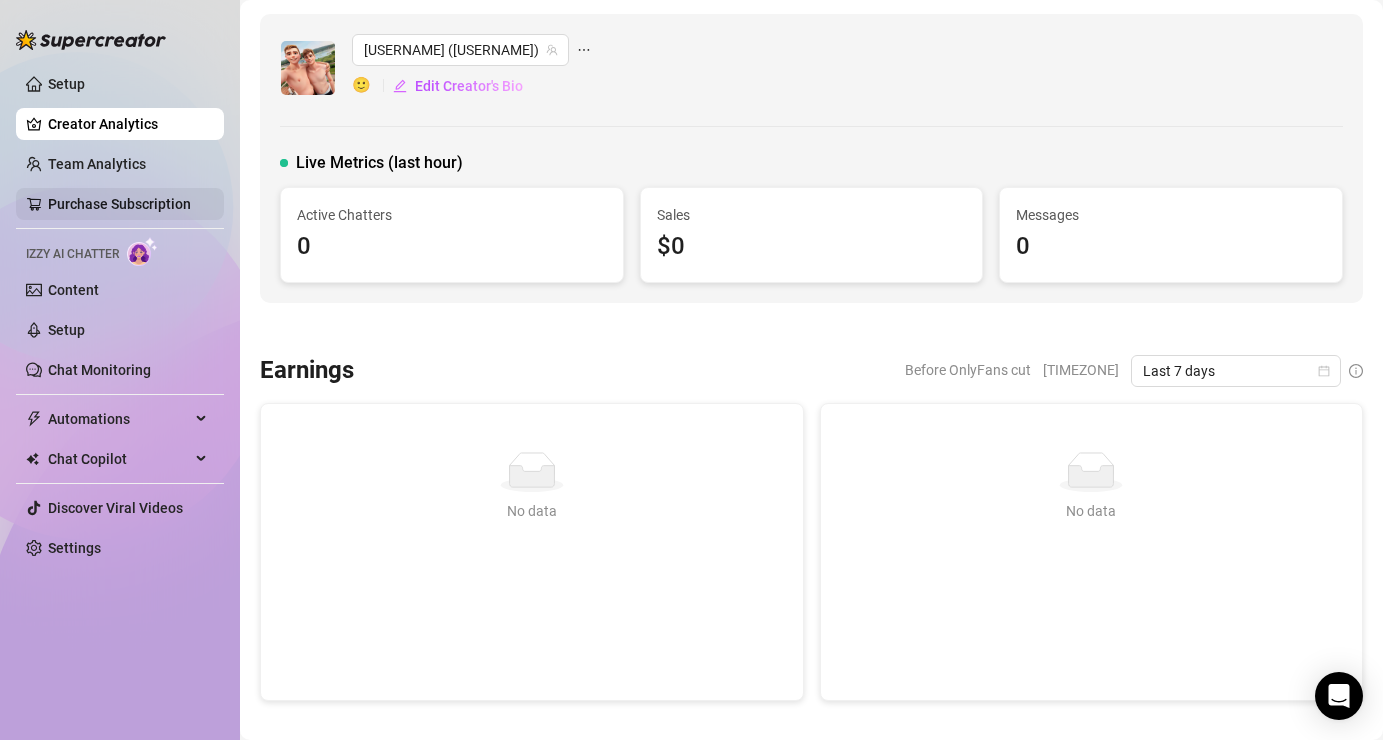 click on "Purchase Subscription" at bounding box center (119, 204) 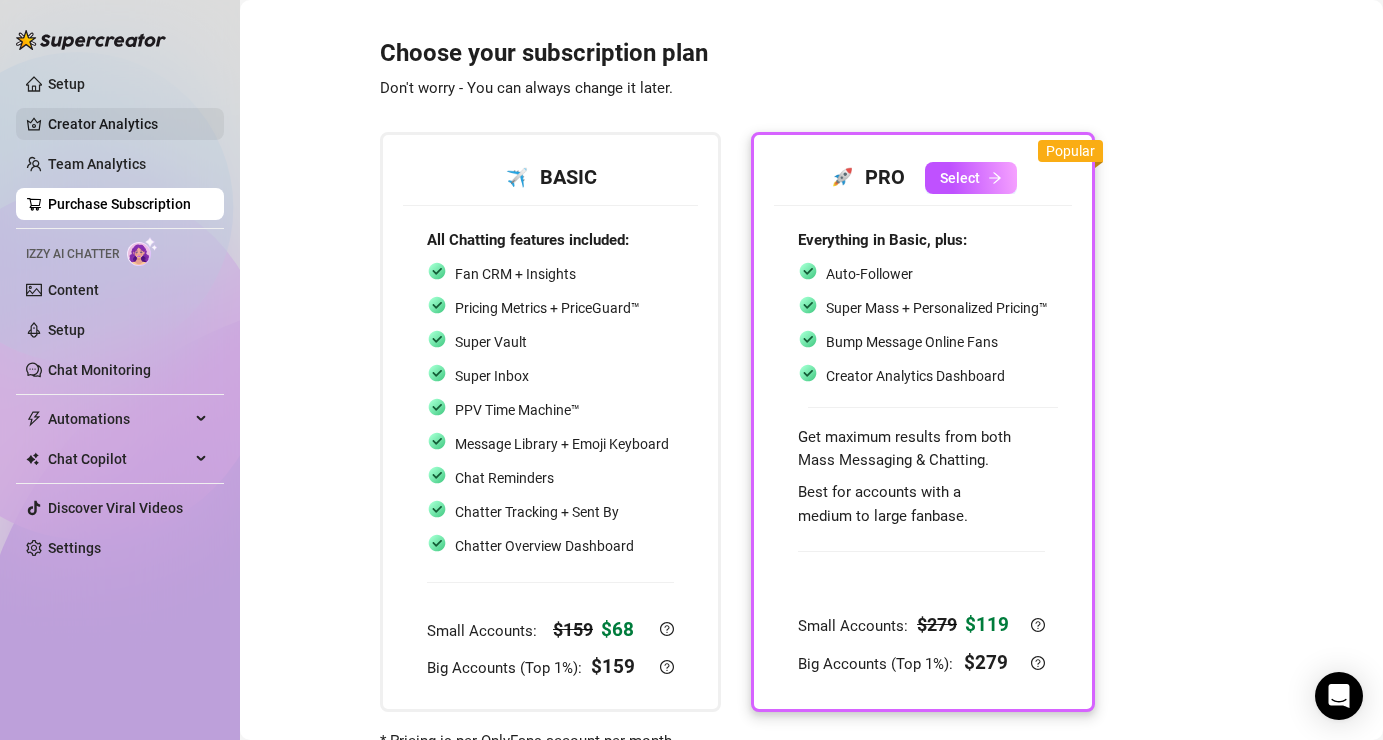 click on "Creator Analytics" at bounding box center [128, 124] 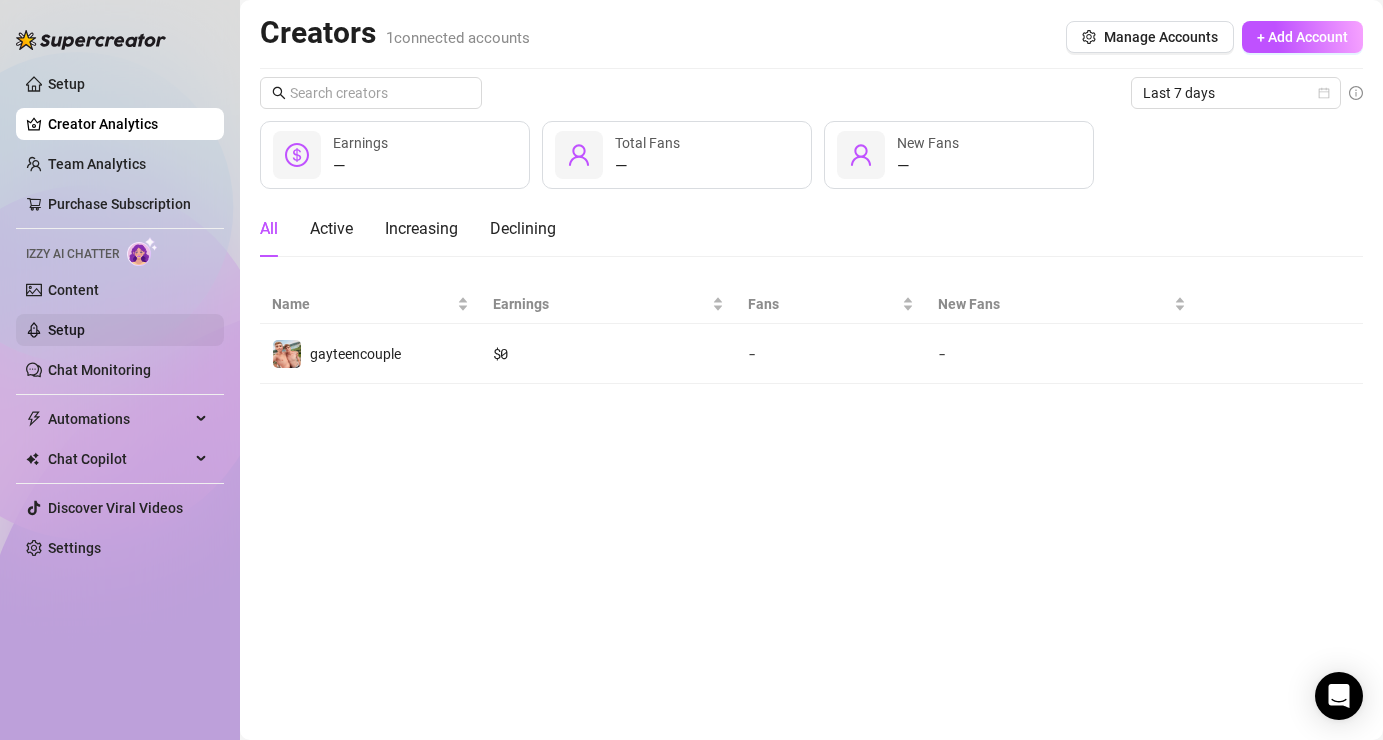 click on "Setup" at bounding box center (66, 330) 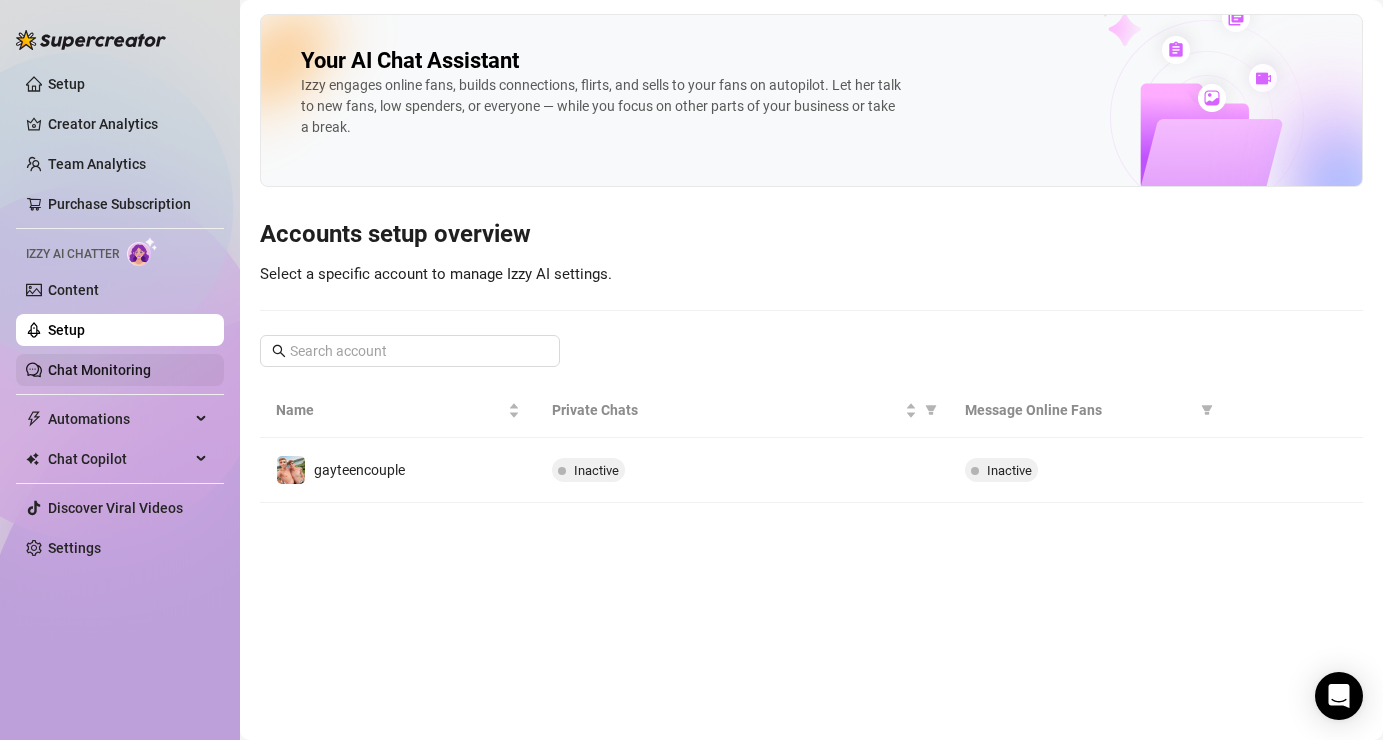 click on "Chat Monitoring" at bounding box center [99, 370] 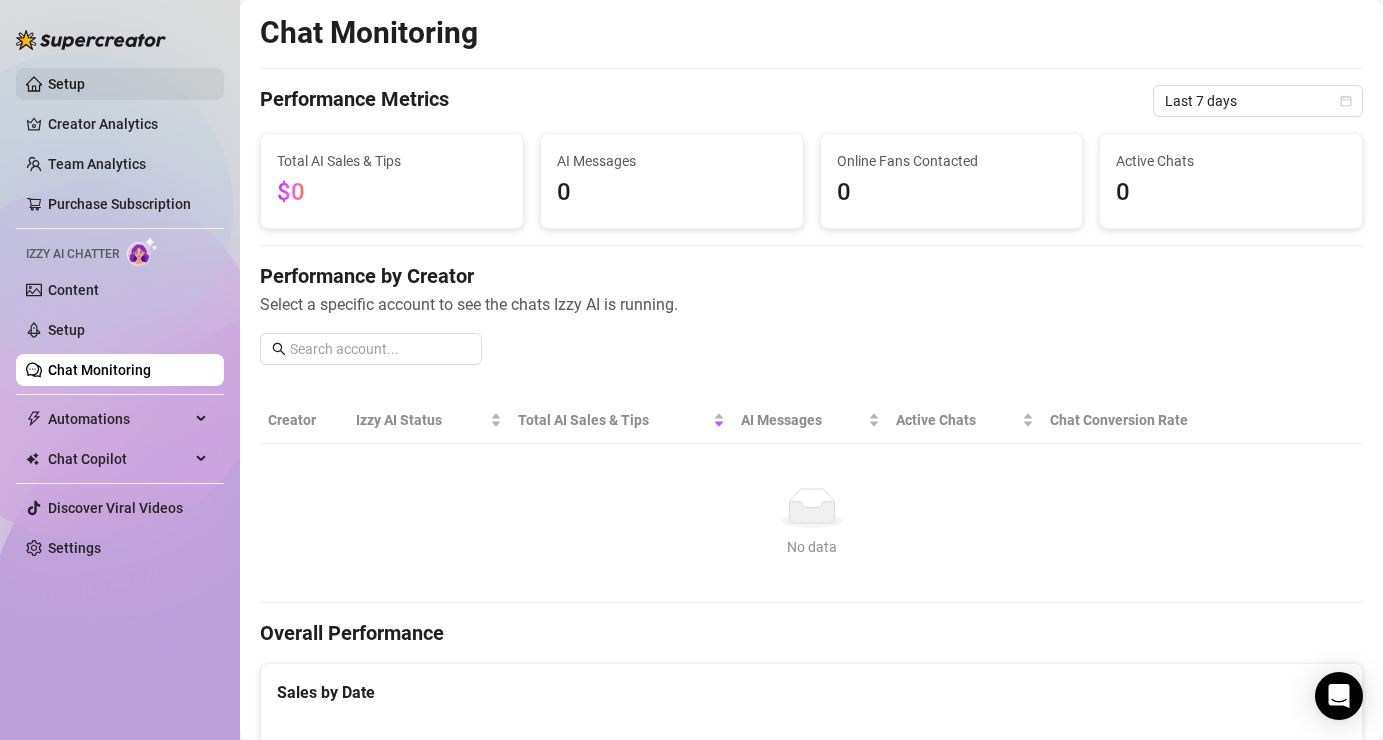 click on "Setup" at bounding box center (66, 84) 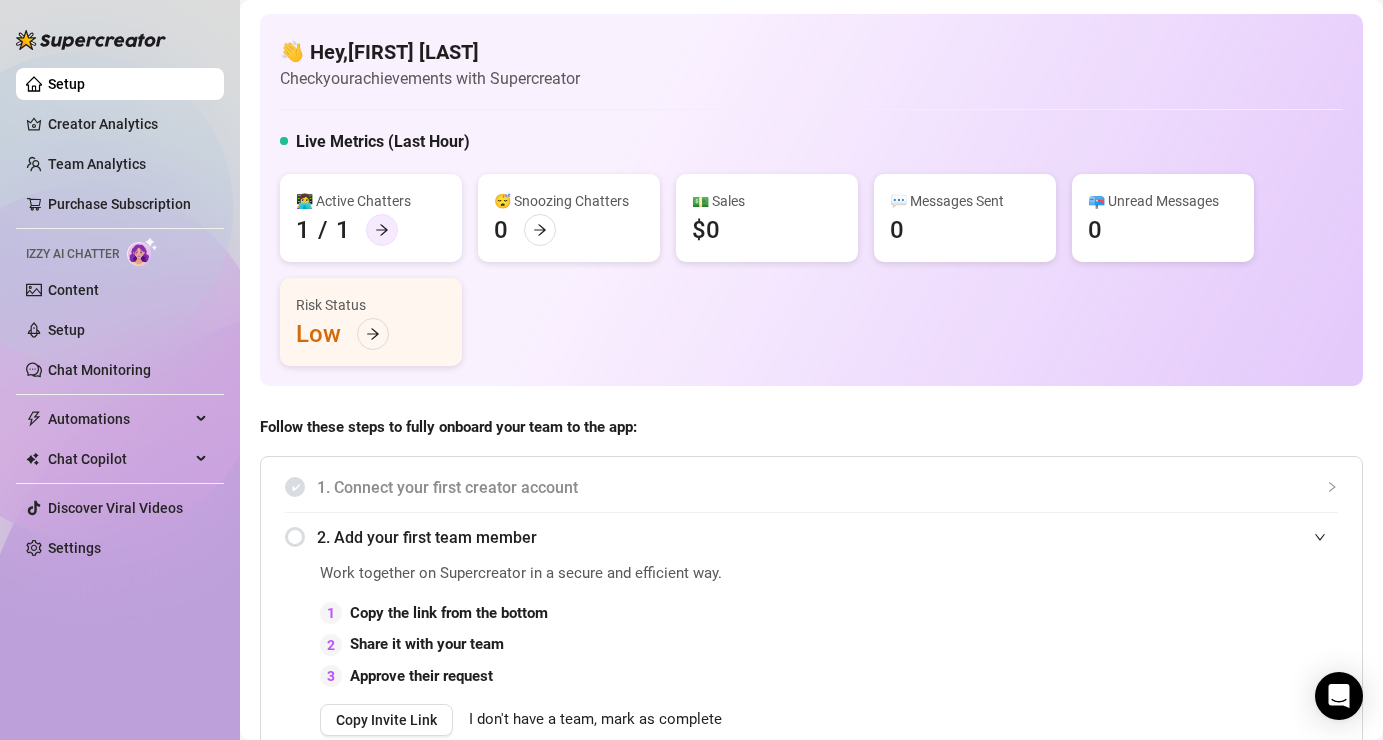 click at bounding box center (382, 230) 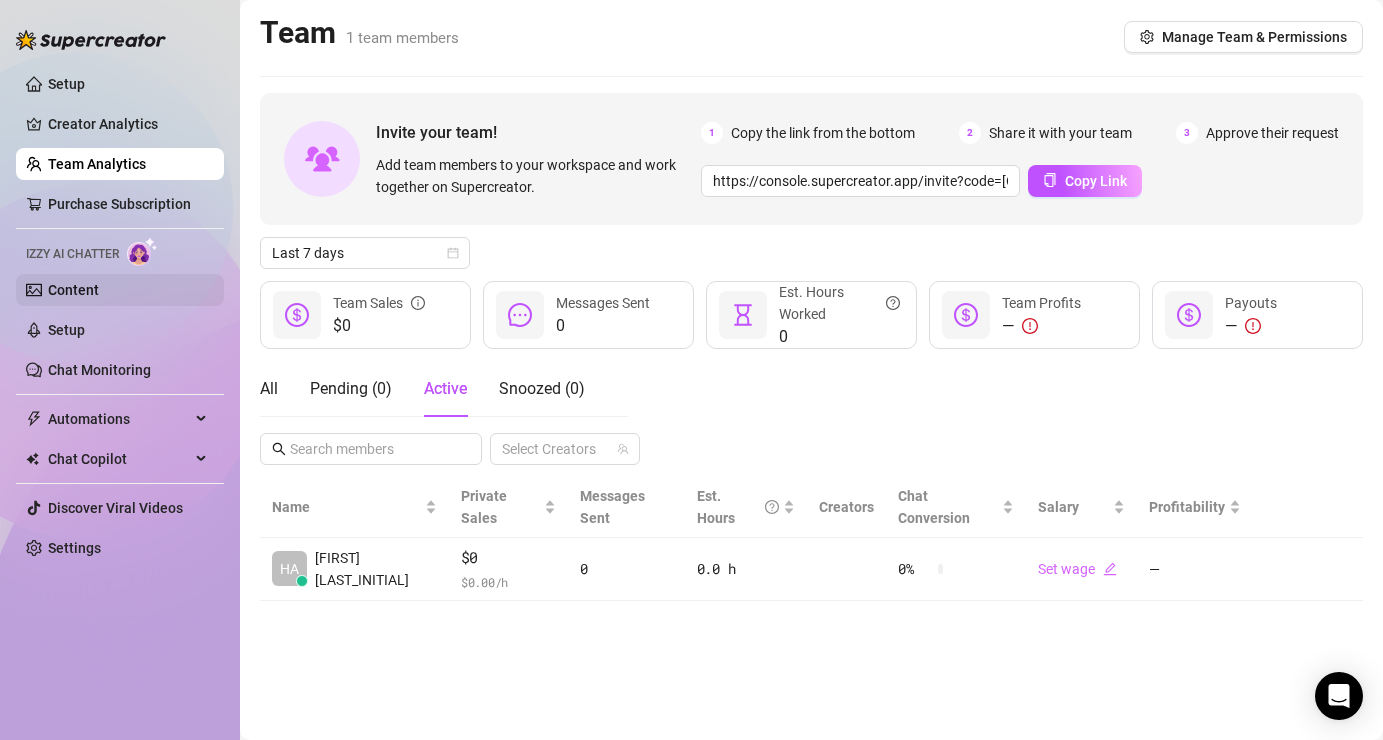 click on "Content" at bounding box center [73, 290] 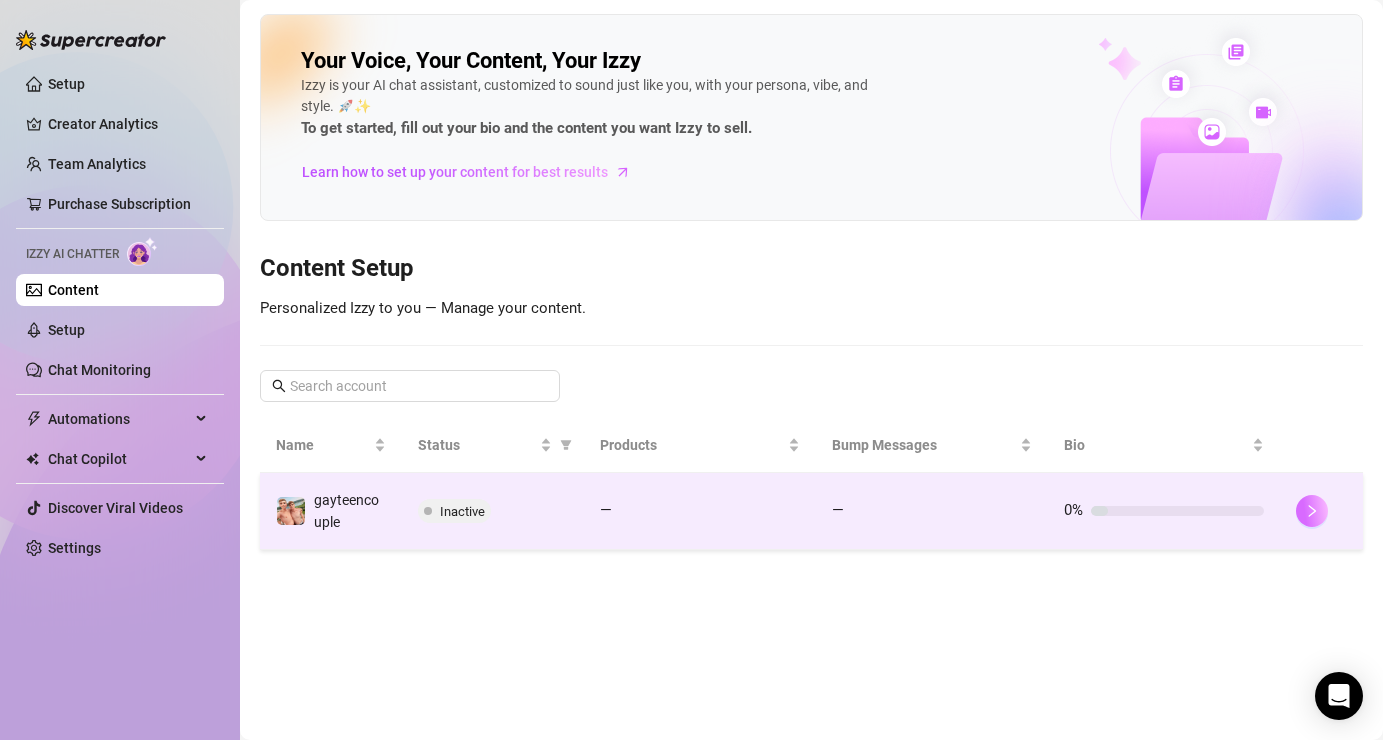 click at bounding box center [1312, 511] 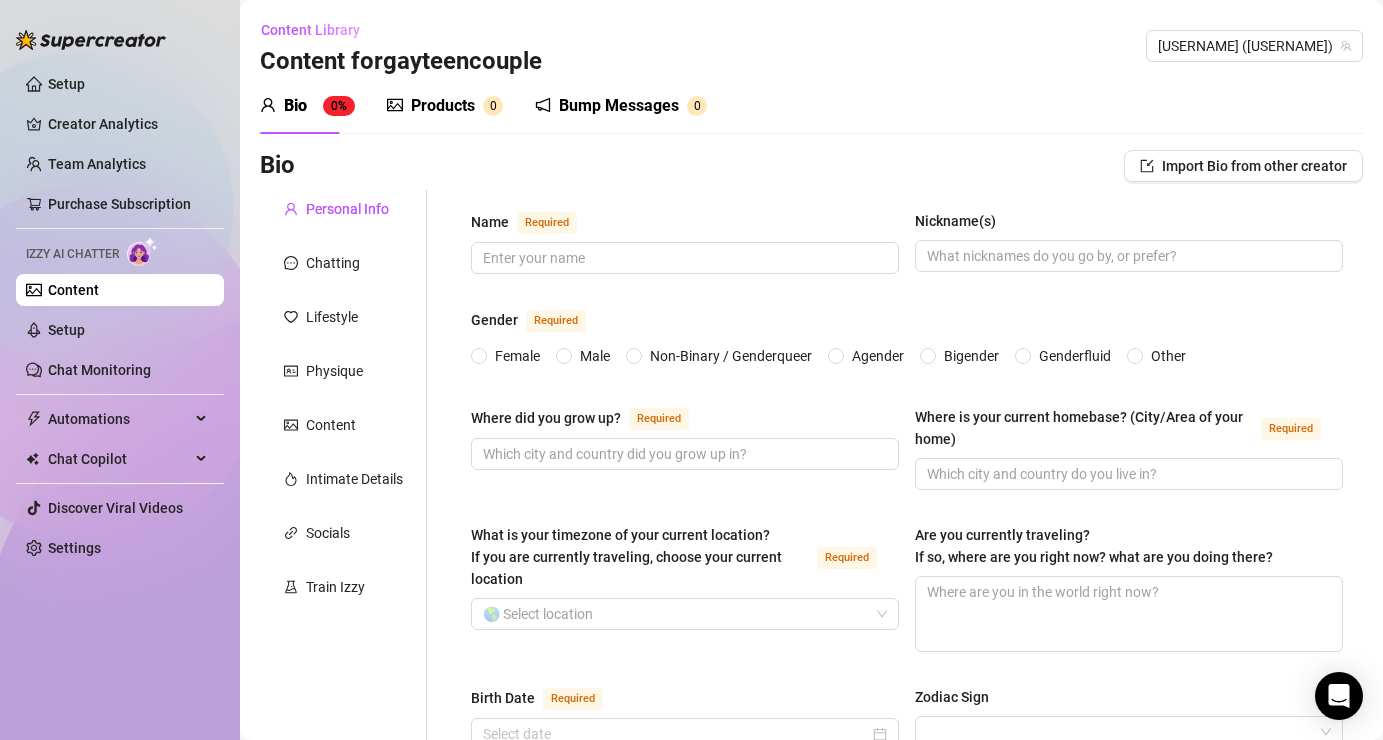 type 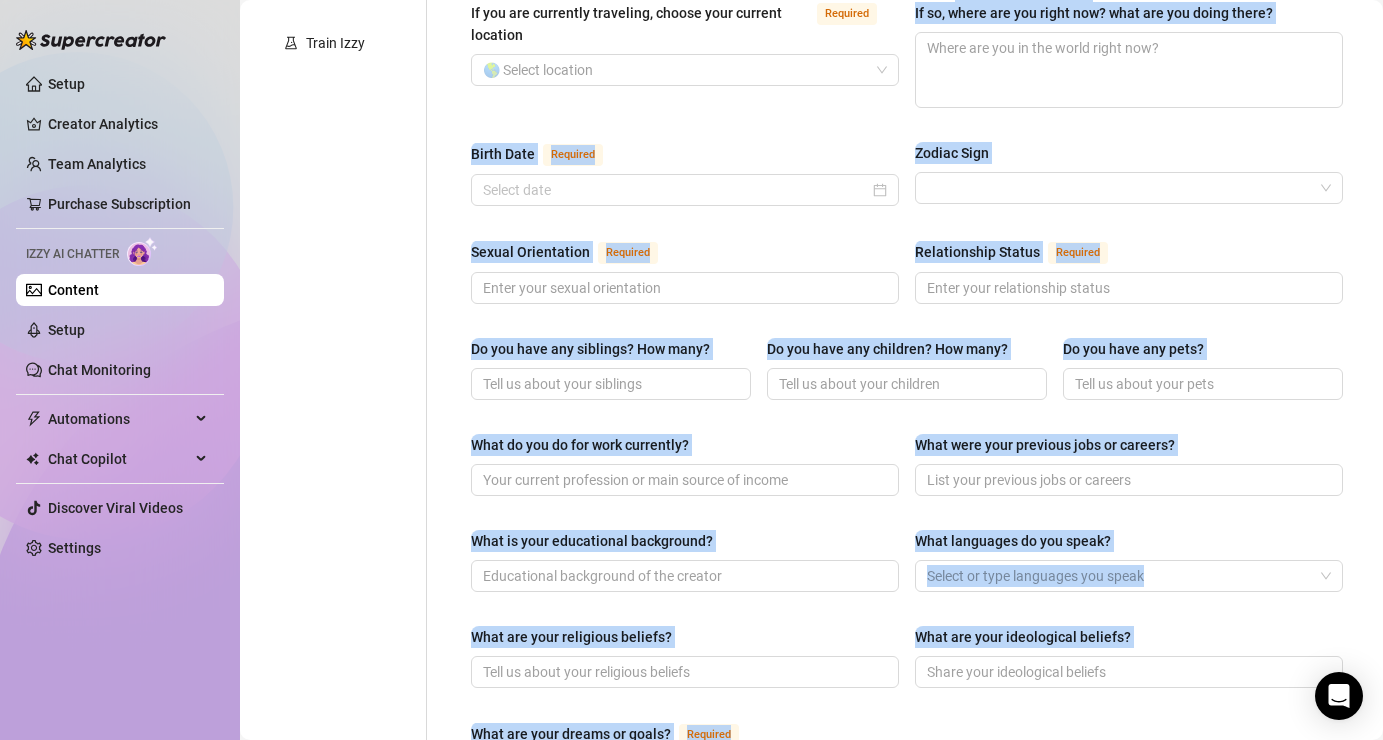 scroll, scrollTop: 723, scrollLeft: 0, axis: vertical 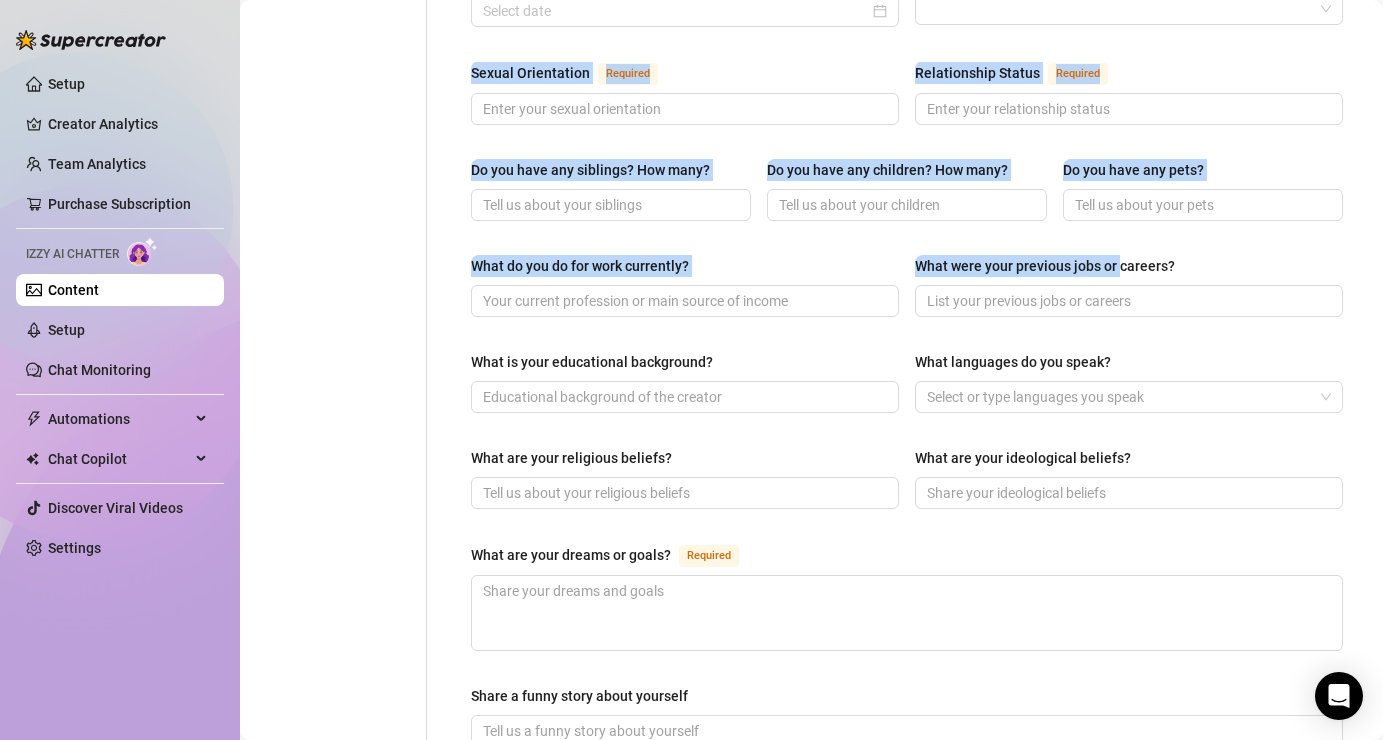 drag, startPoint x: 951, startPoint y: 534, endPoint x: 1119, endPoint y: 270, distance: 312.92172 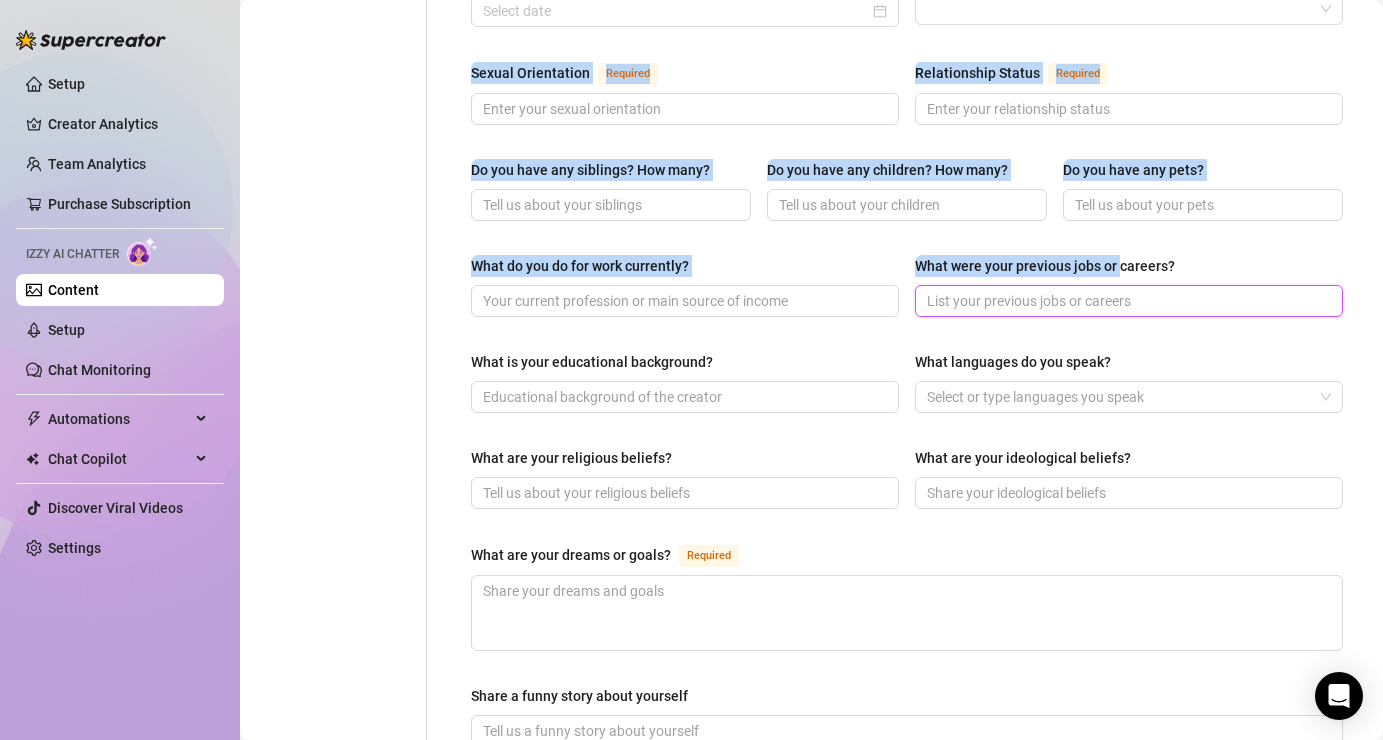 click on "What were your previous jobs or careers?" at bounding box center [1127, 301] 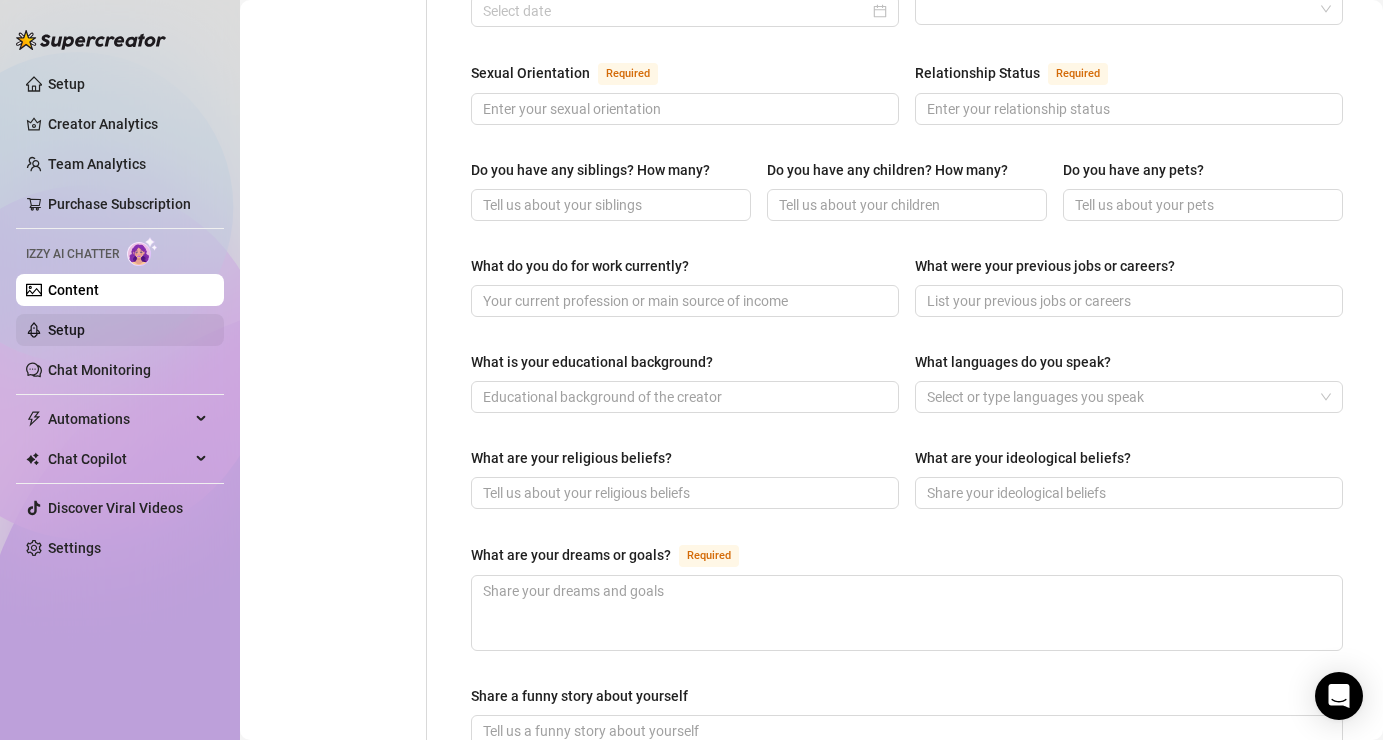 click on "Setup" at bounding box center (66, 330) 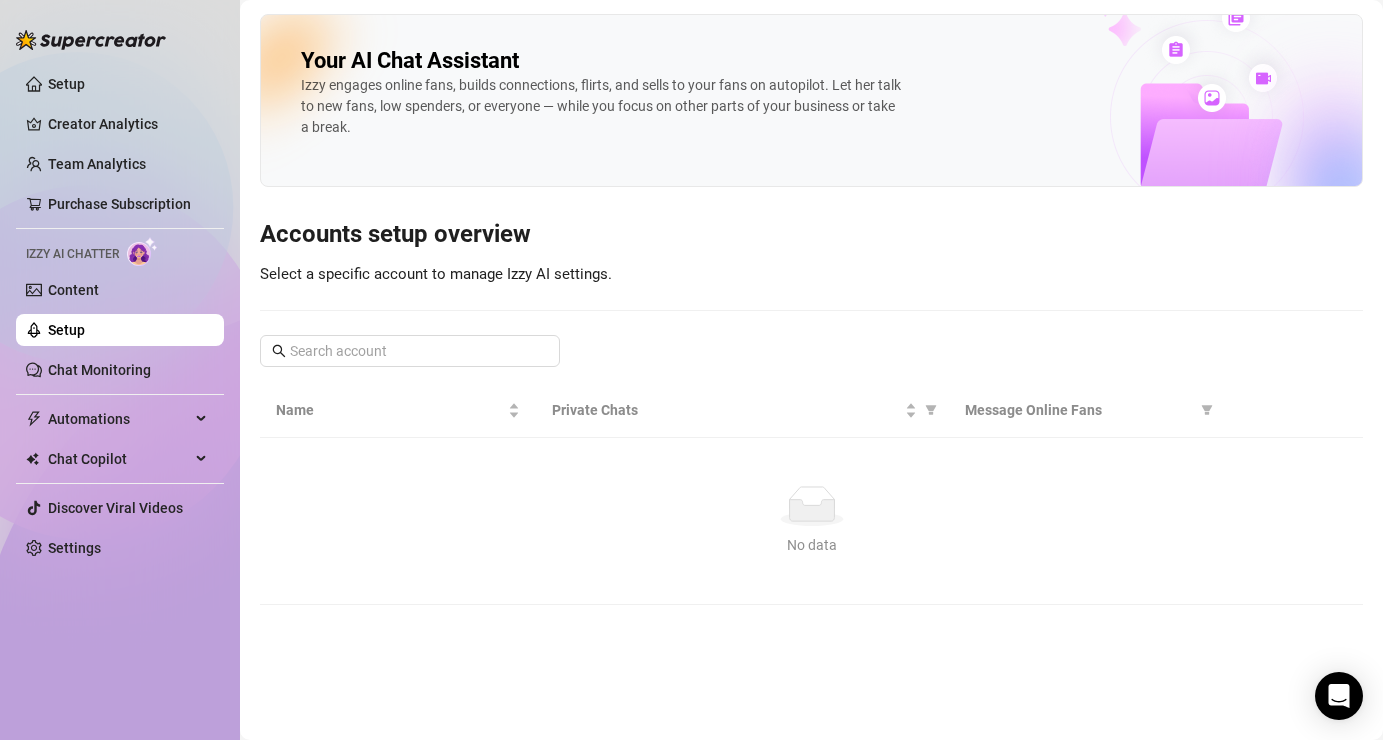scroll, scrollTop: 0, scrollLeft: 0, axis: both 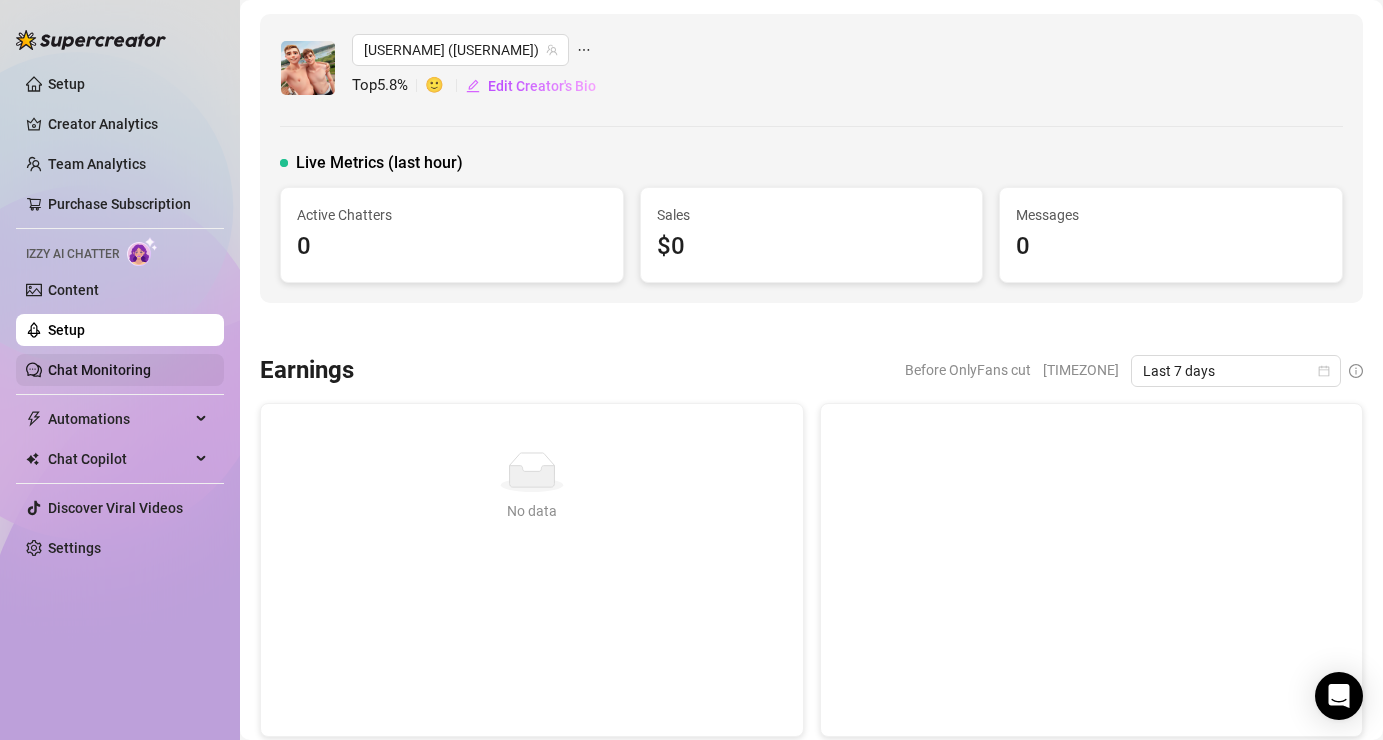 click on "Chat Monitoring" at bounding box center (99, 370) 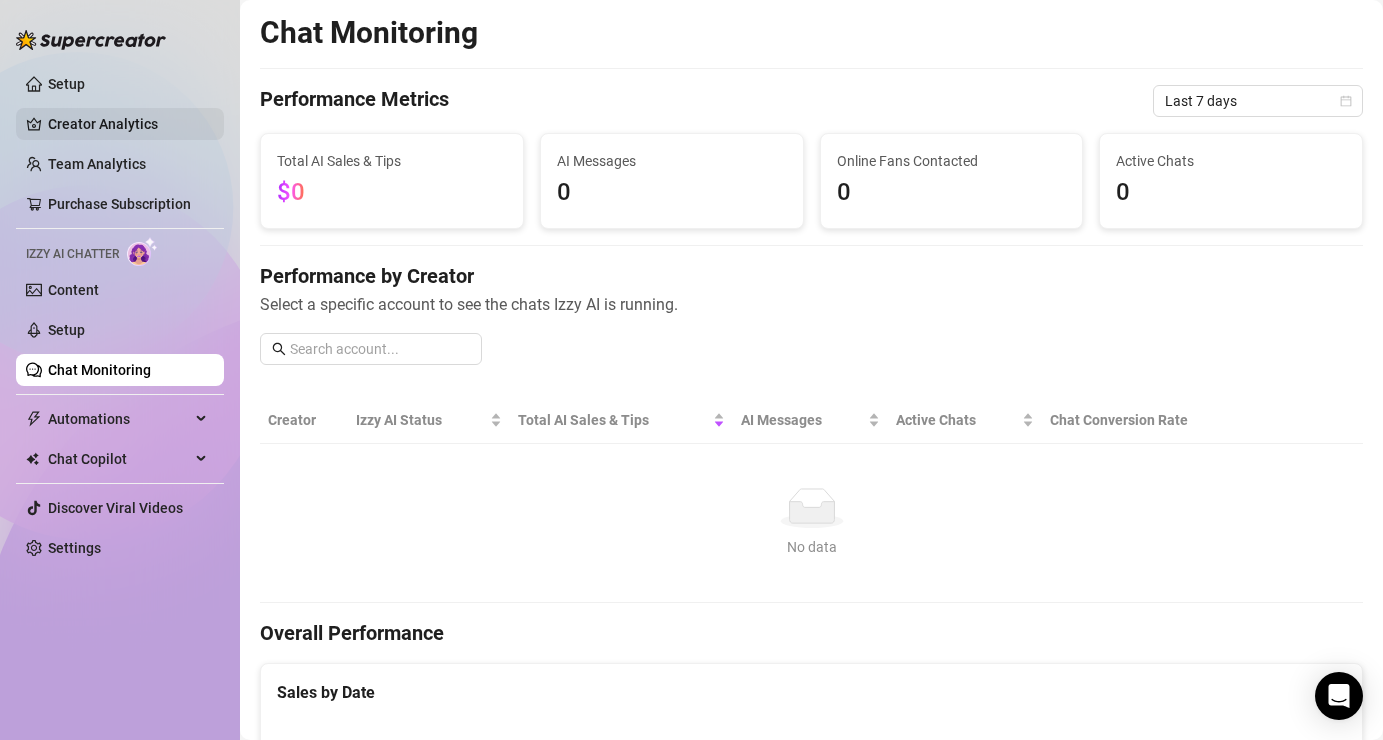 click on "Creator Analytics" at bounding box center (128, 124) 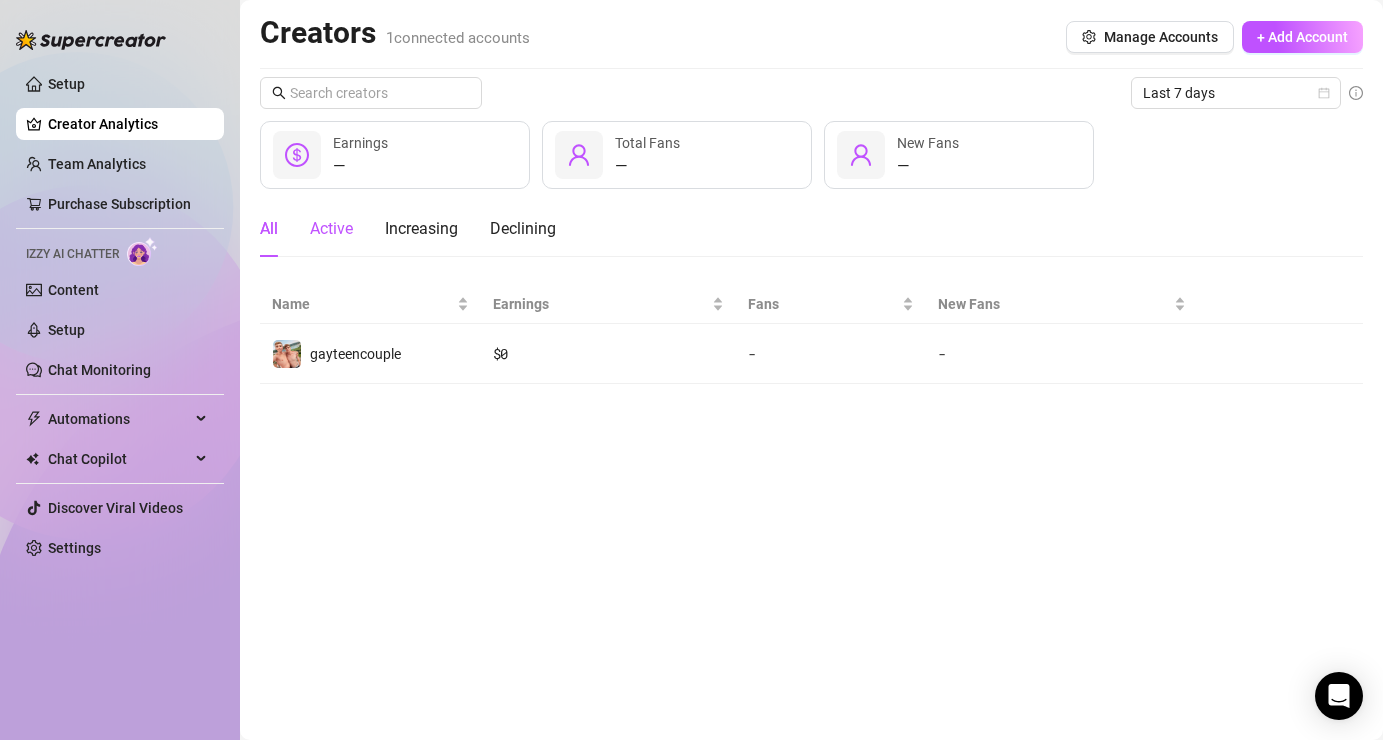 click on "Active" at bounding box center (331, 229) 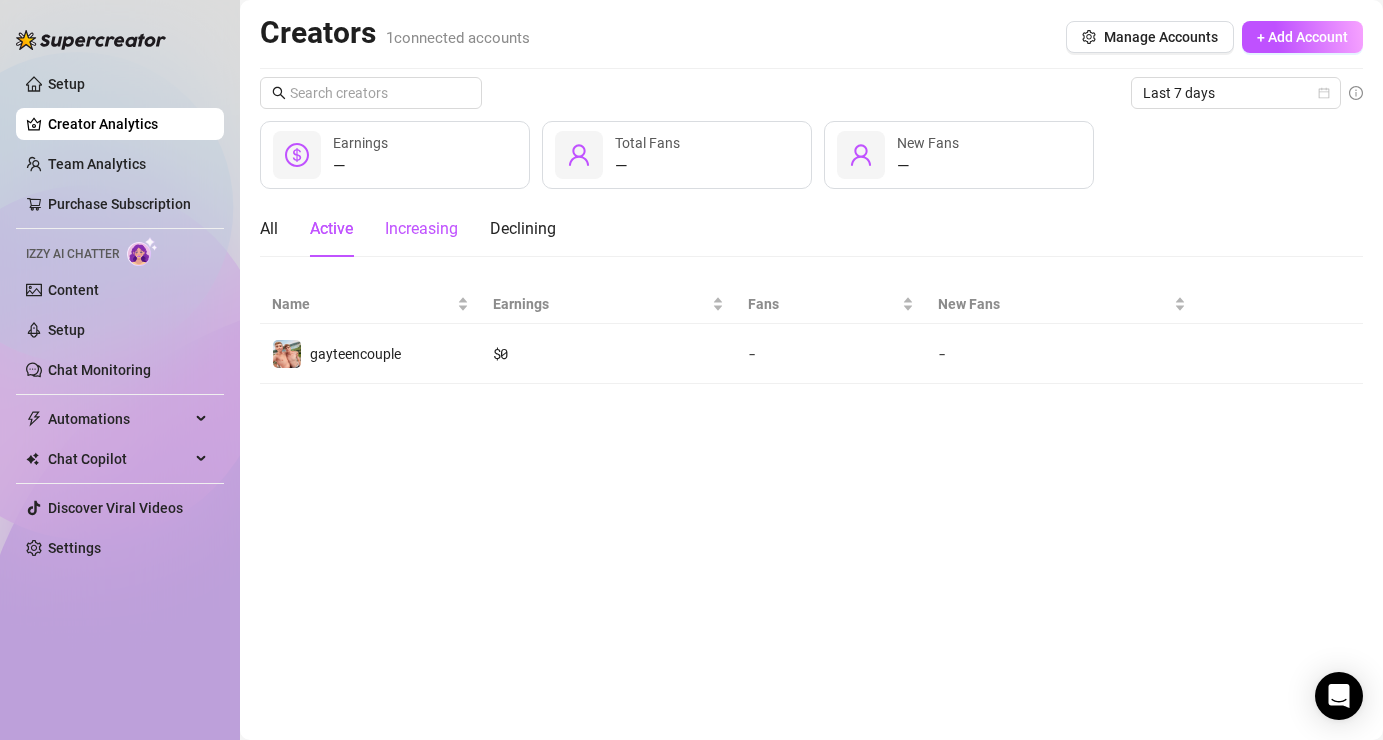 click on "Increasing" at bounding box center [421, 229] 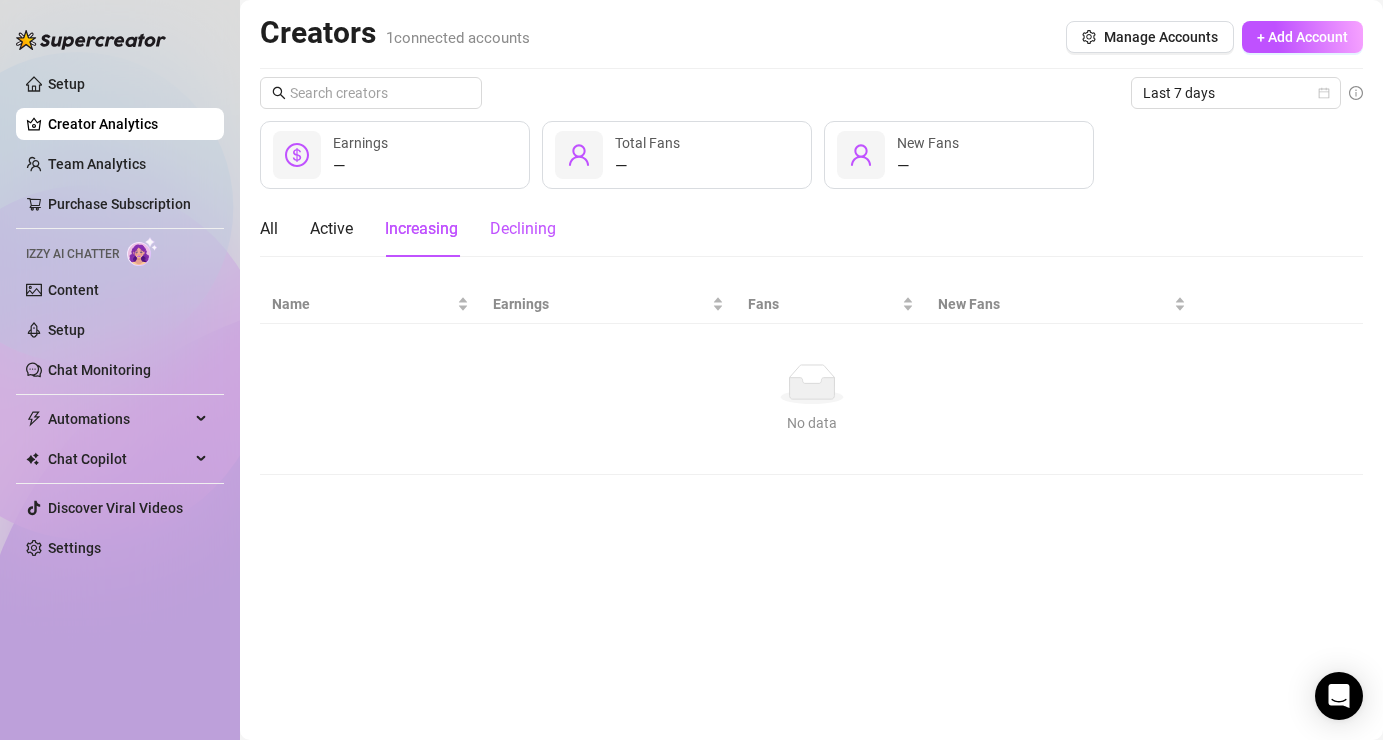 click on "Declining" at bounding box center [523, 229] 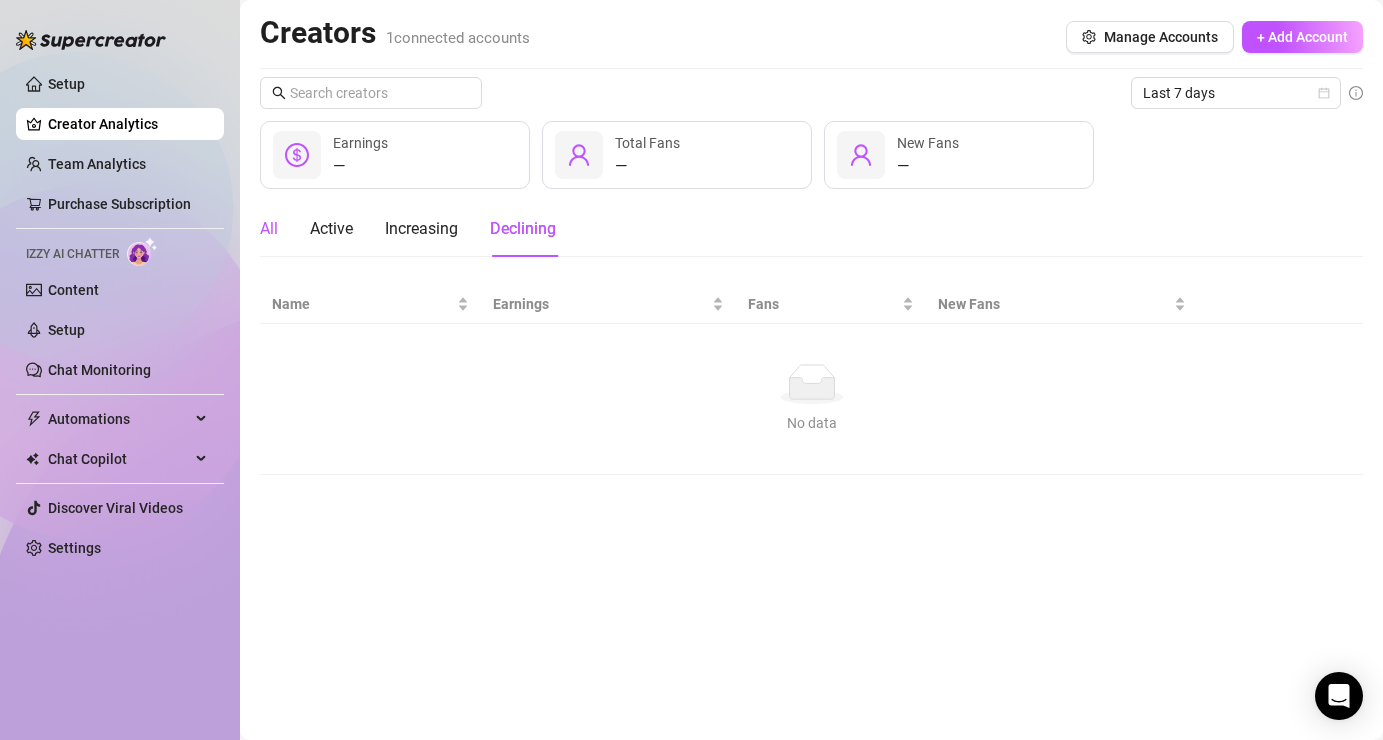 click on "All" at bounding box center (269, 229) 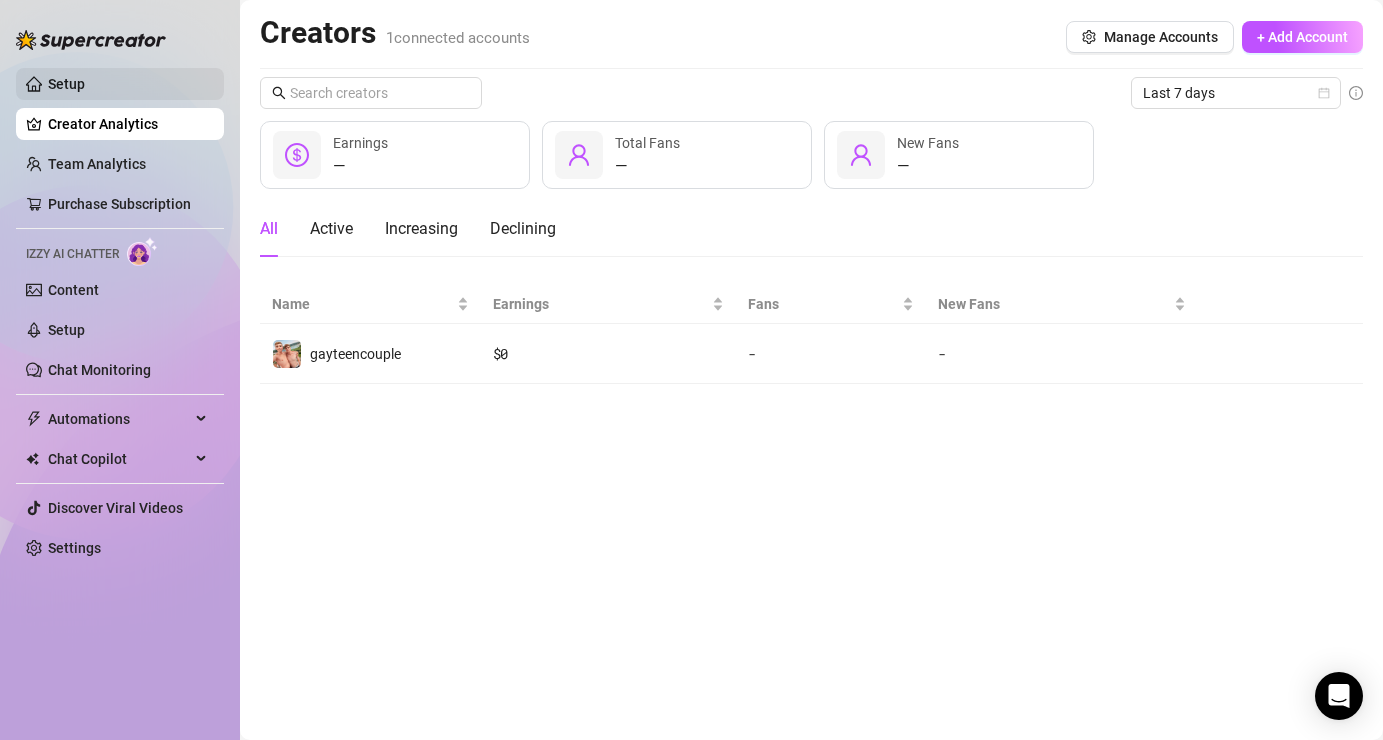 click on "Setup" at bounding box center (66, 84) 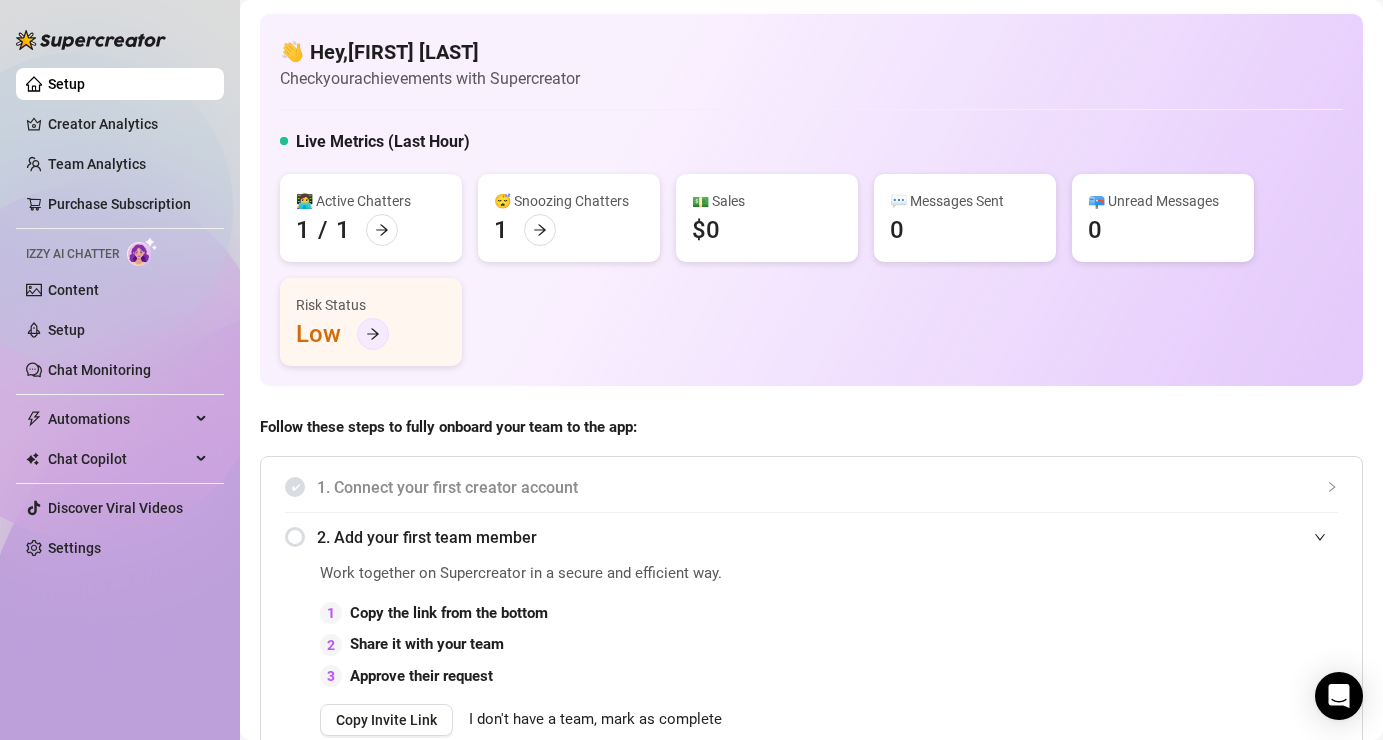 click at bounding box center [373, 334] 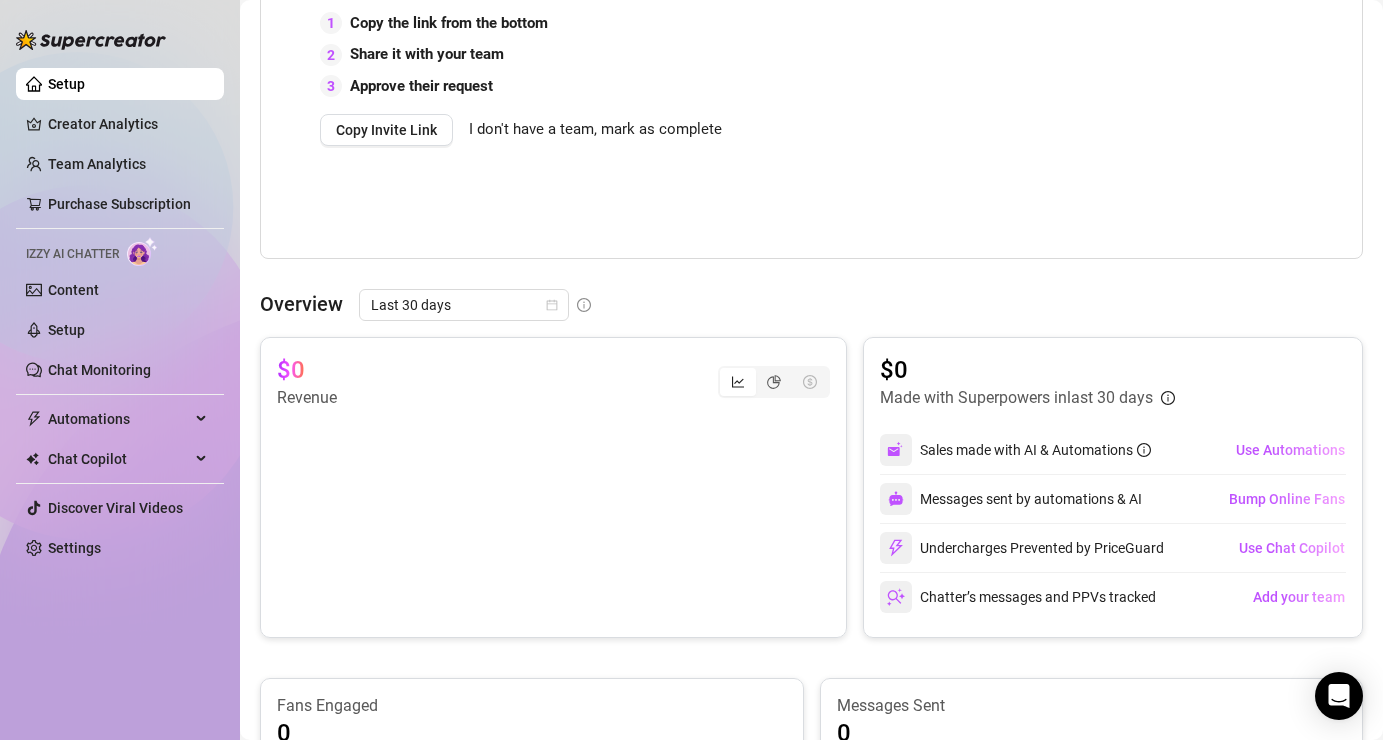 scroll, scrollTop: 589, scrollLeft: 0, axis: vertical 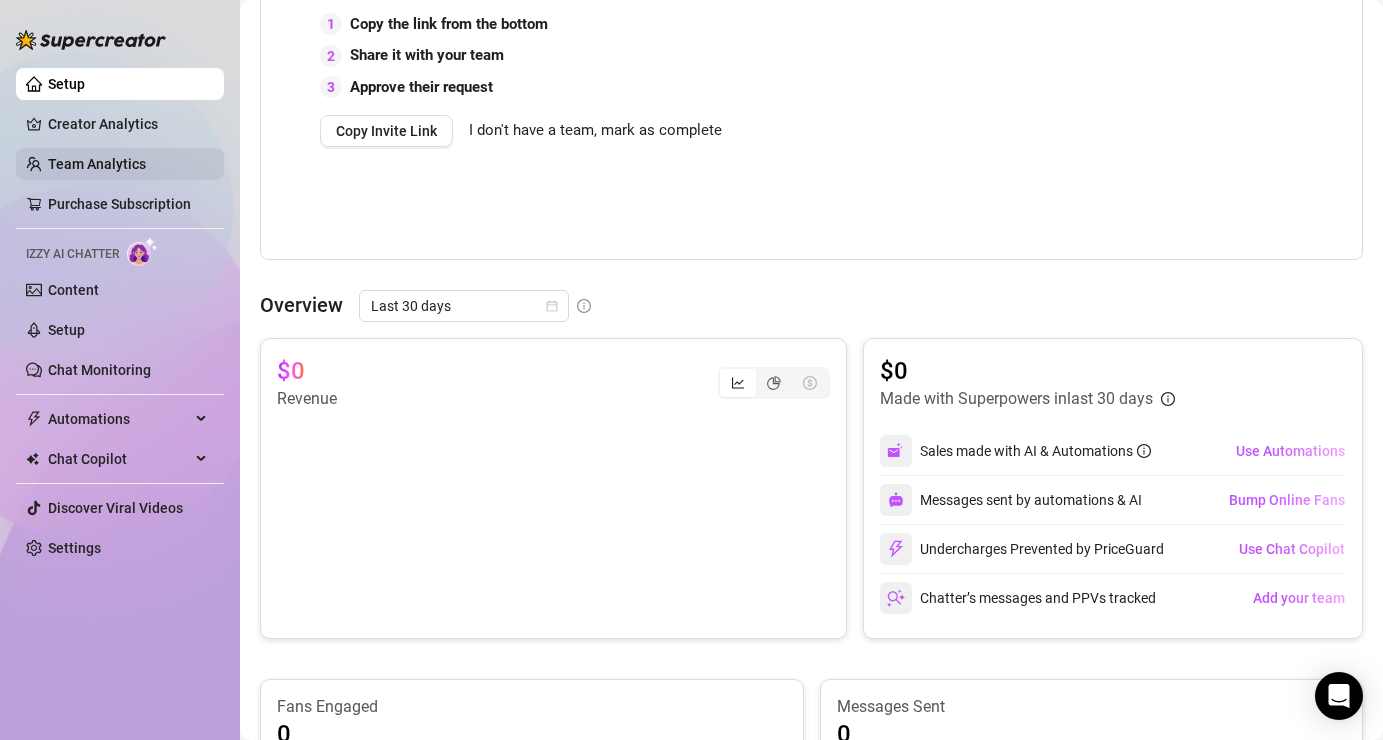 click on "Team Analytics" at bounding box center [97, 164] 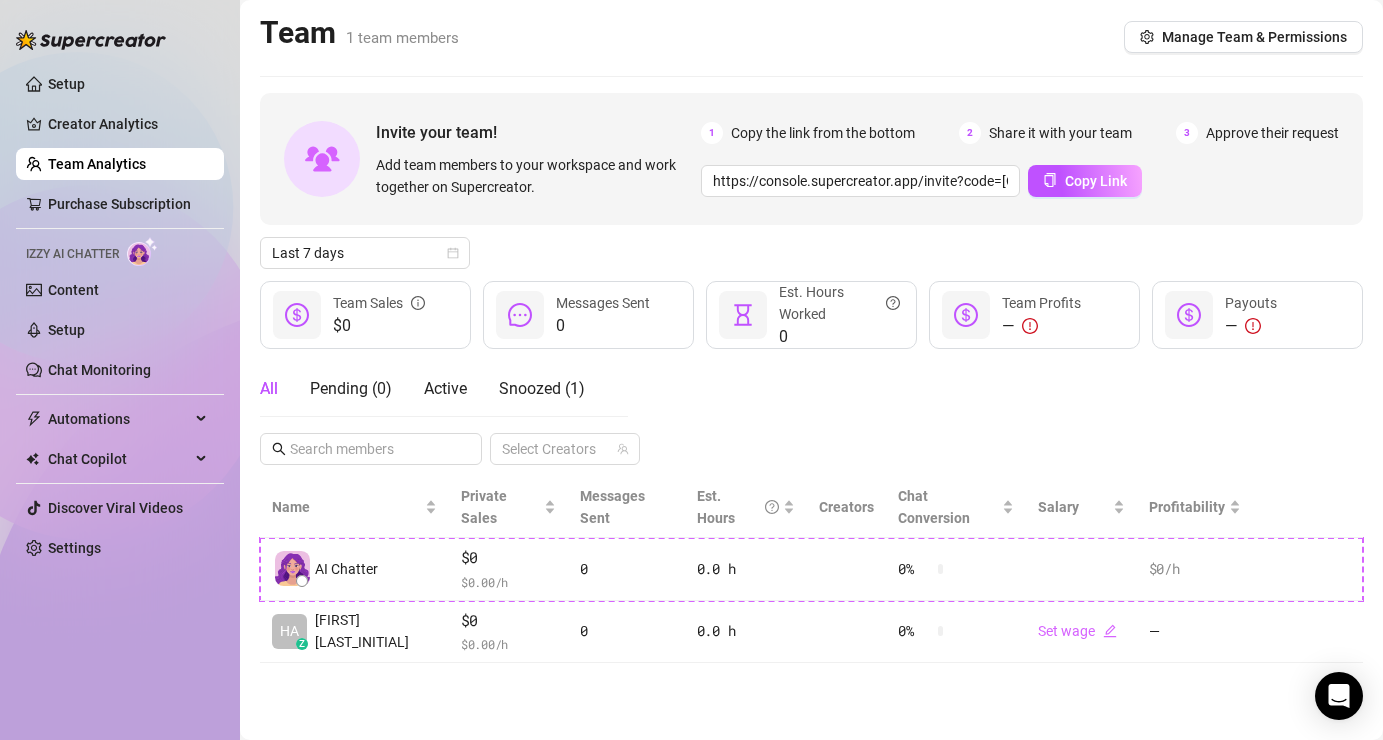 scroll, scrollTop: 0, scrollLeft: 0, axis: both 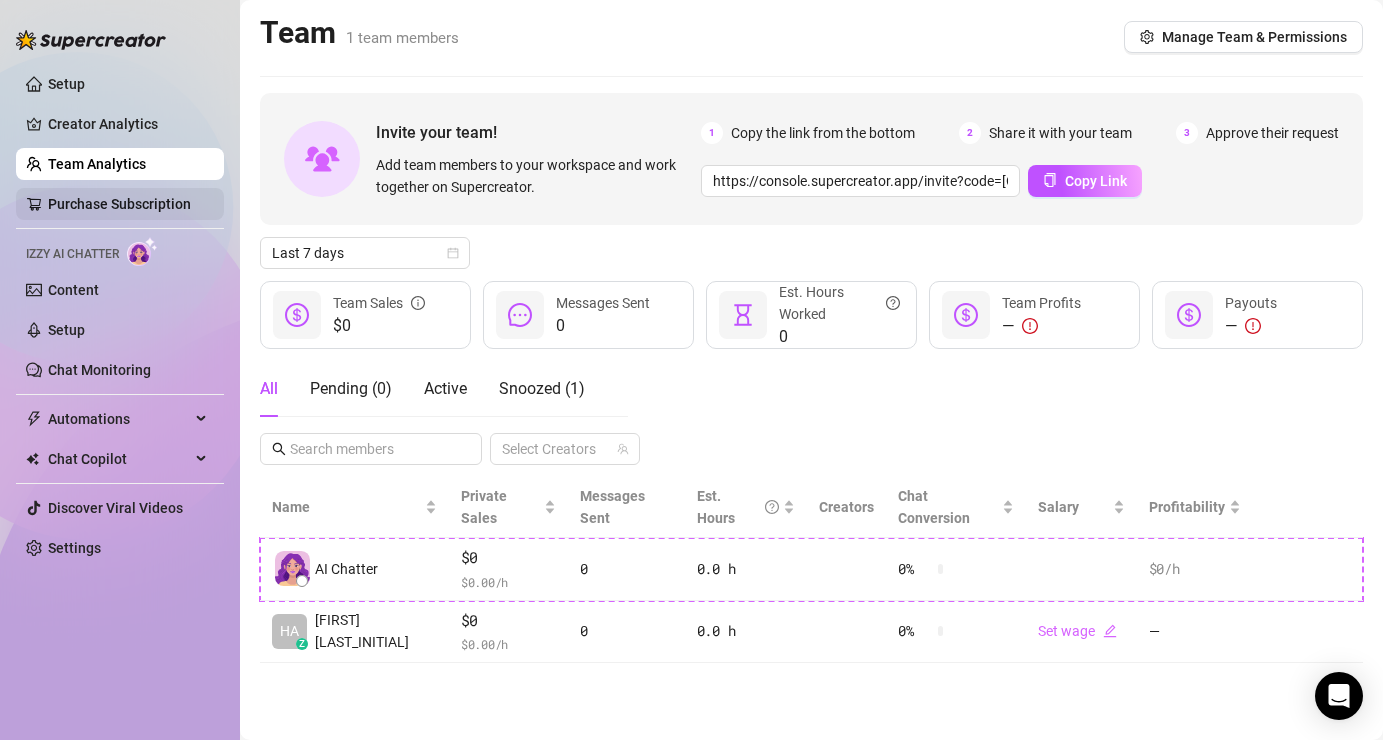 click on "Purchase Subscription" at bounding box center [119, 204] 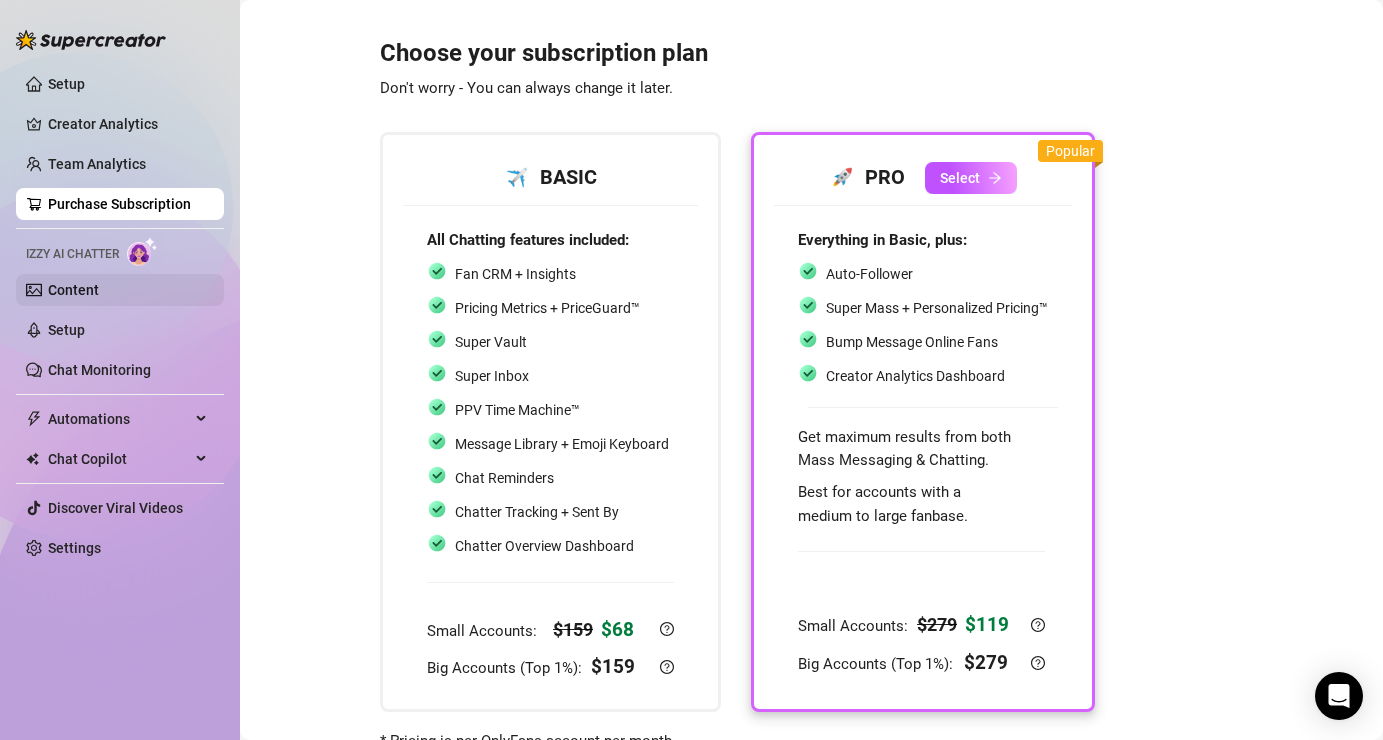 click on "Content" at bounding box center [73, 290] 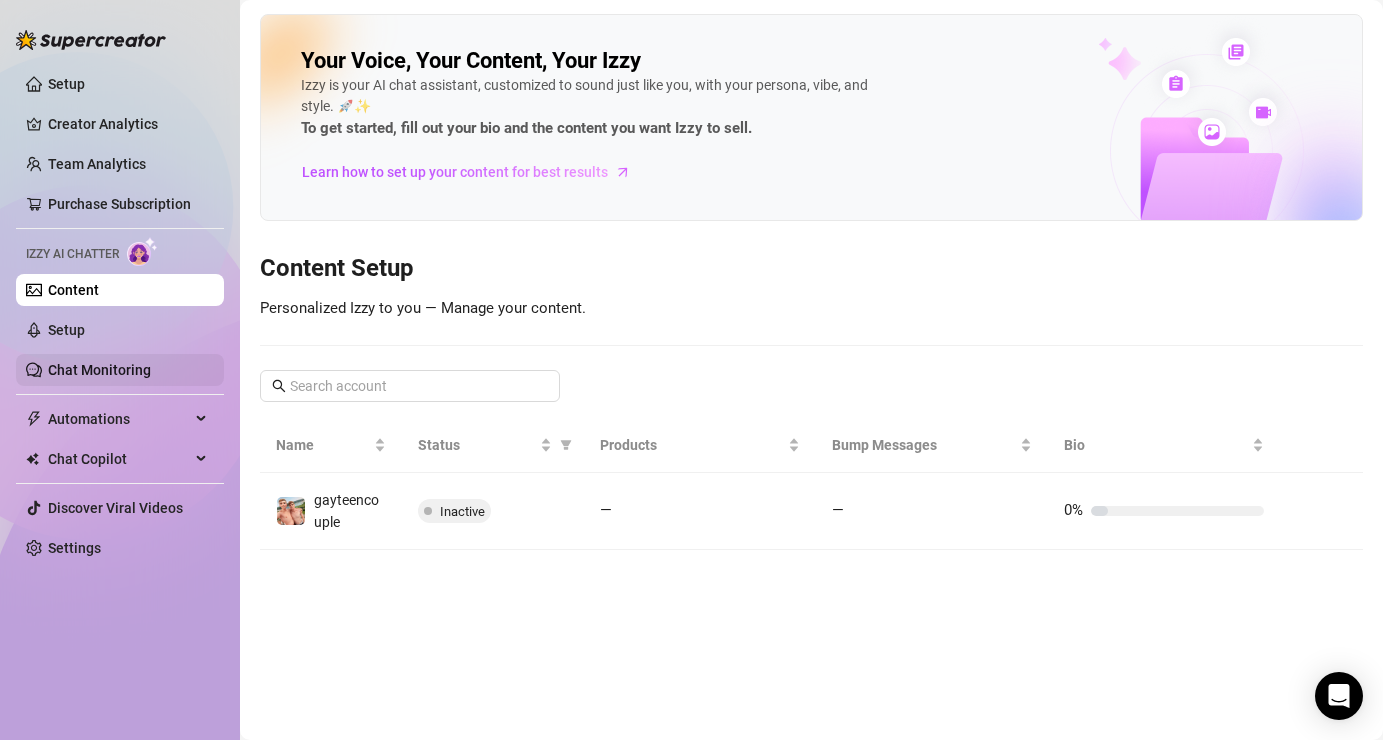 click on "Chat Monitoring" at bounding box center (99, 370) 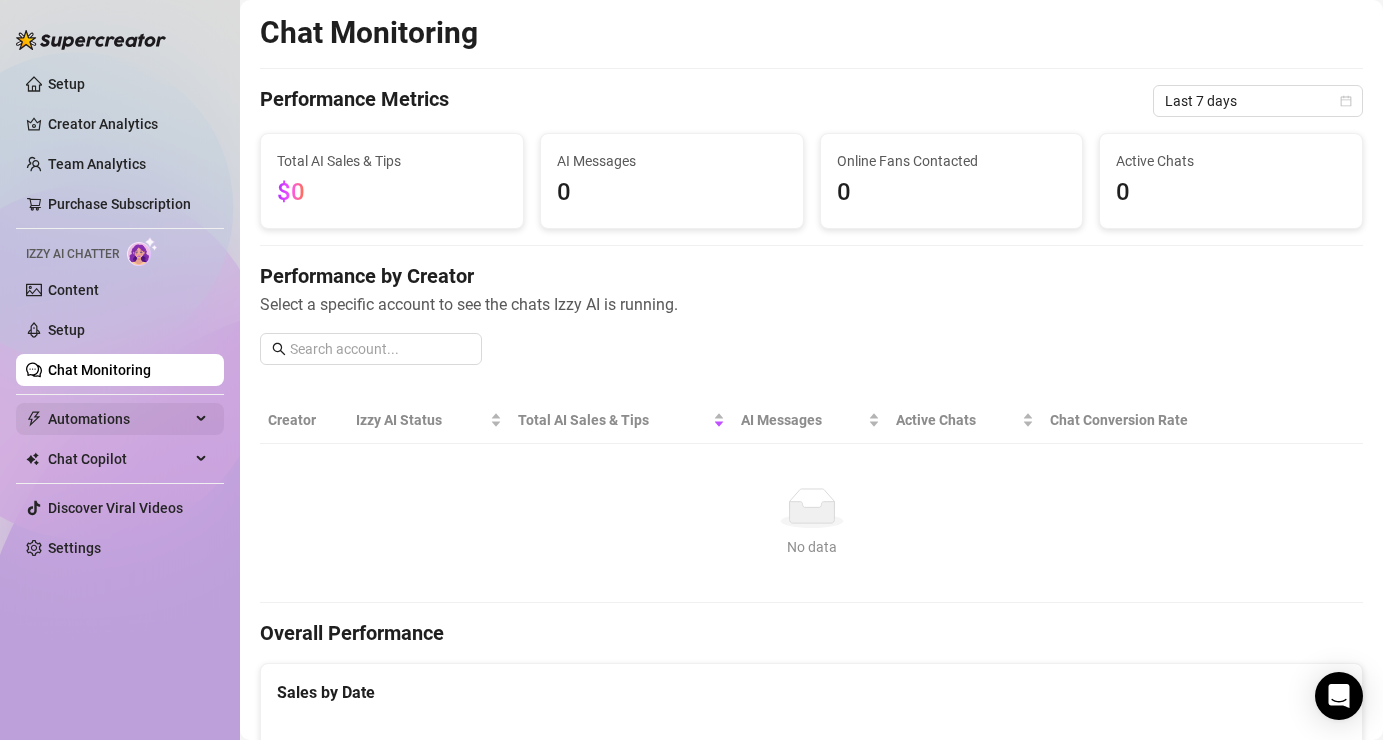 click on "Automations" at bounding box center [119, 419] 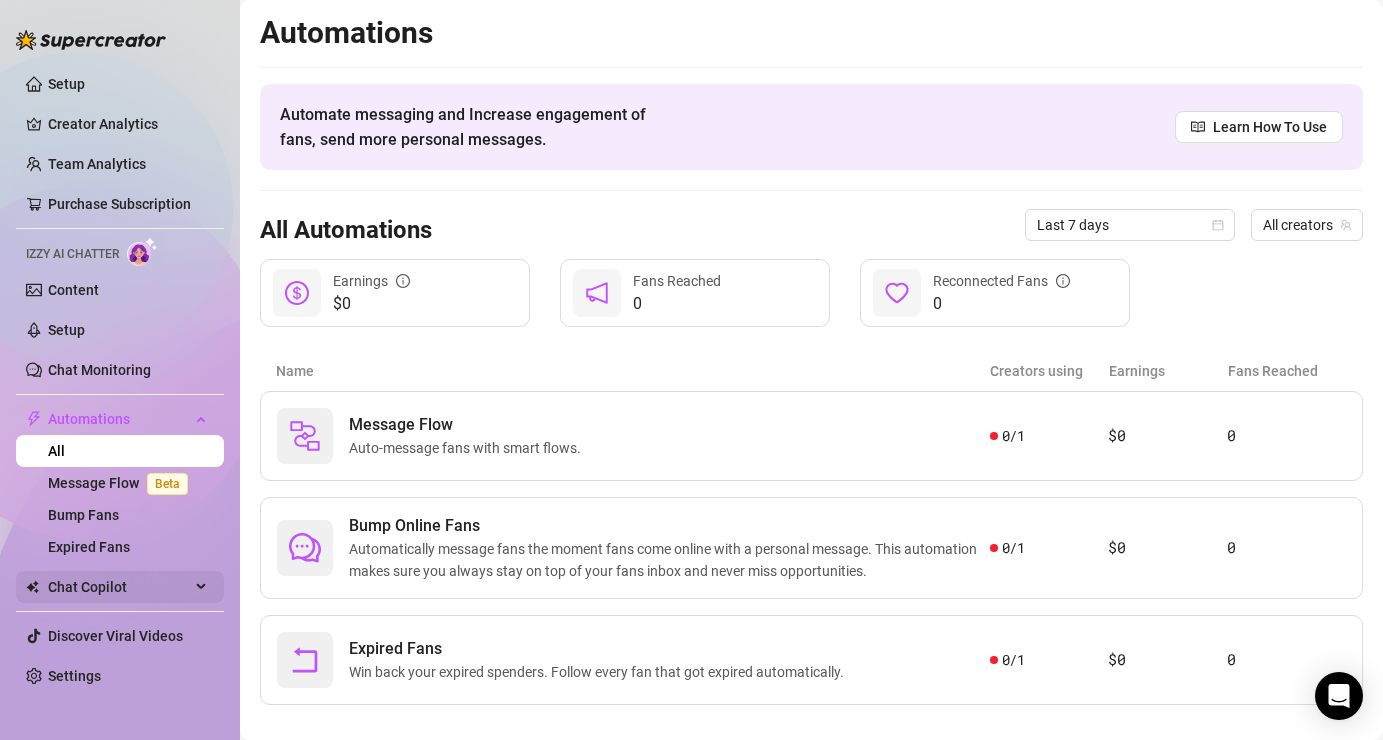 click on "Chat Copilot" at bounding box center (120, 587) 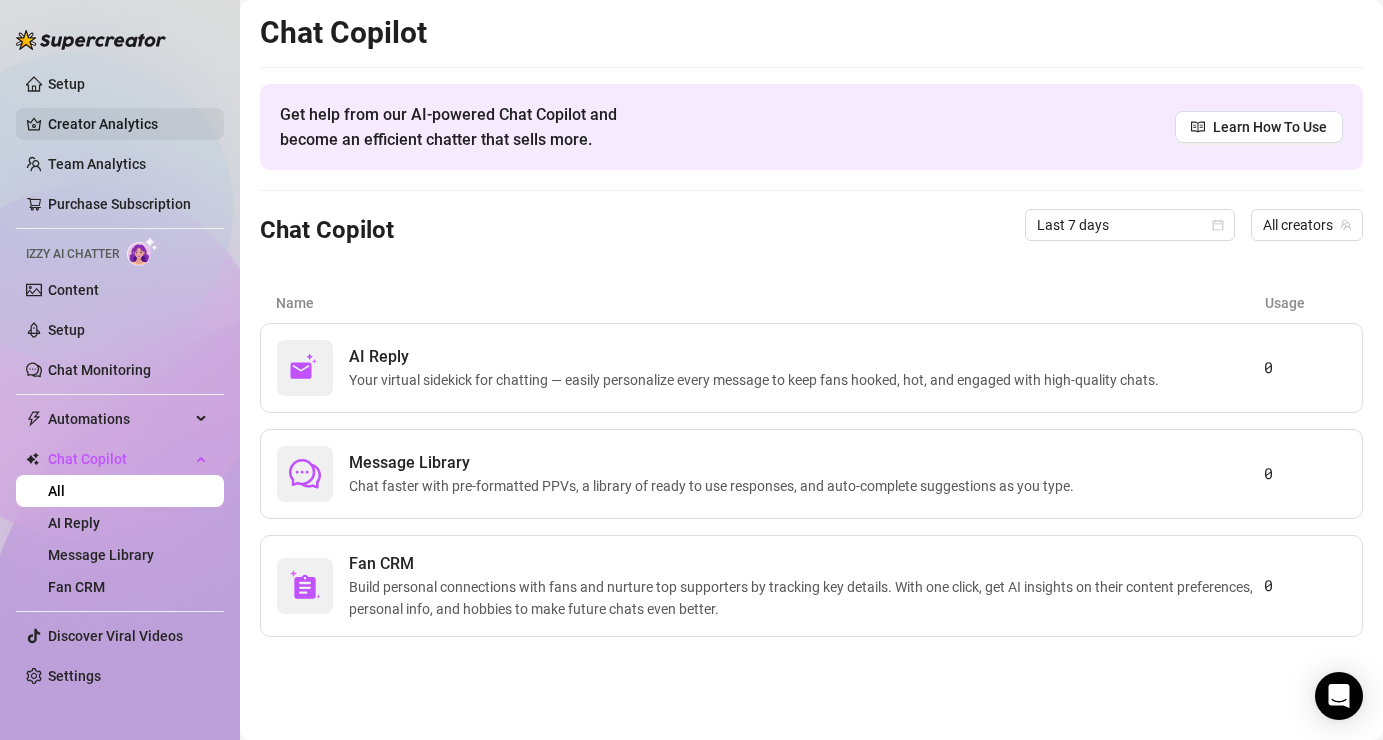 click on "Creator Analytics" at bounding box center [128, 124] 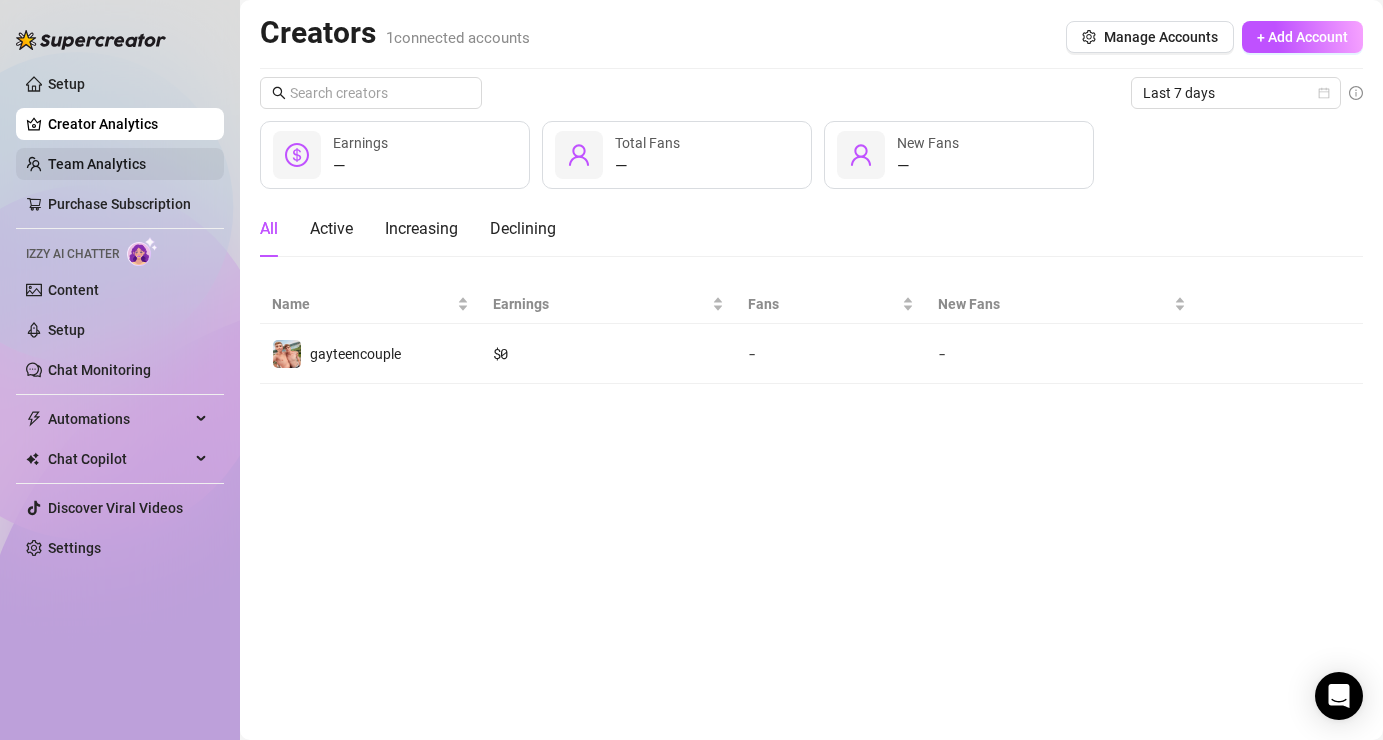 click on "Team Analytics" at bounding box center [97, 164] 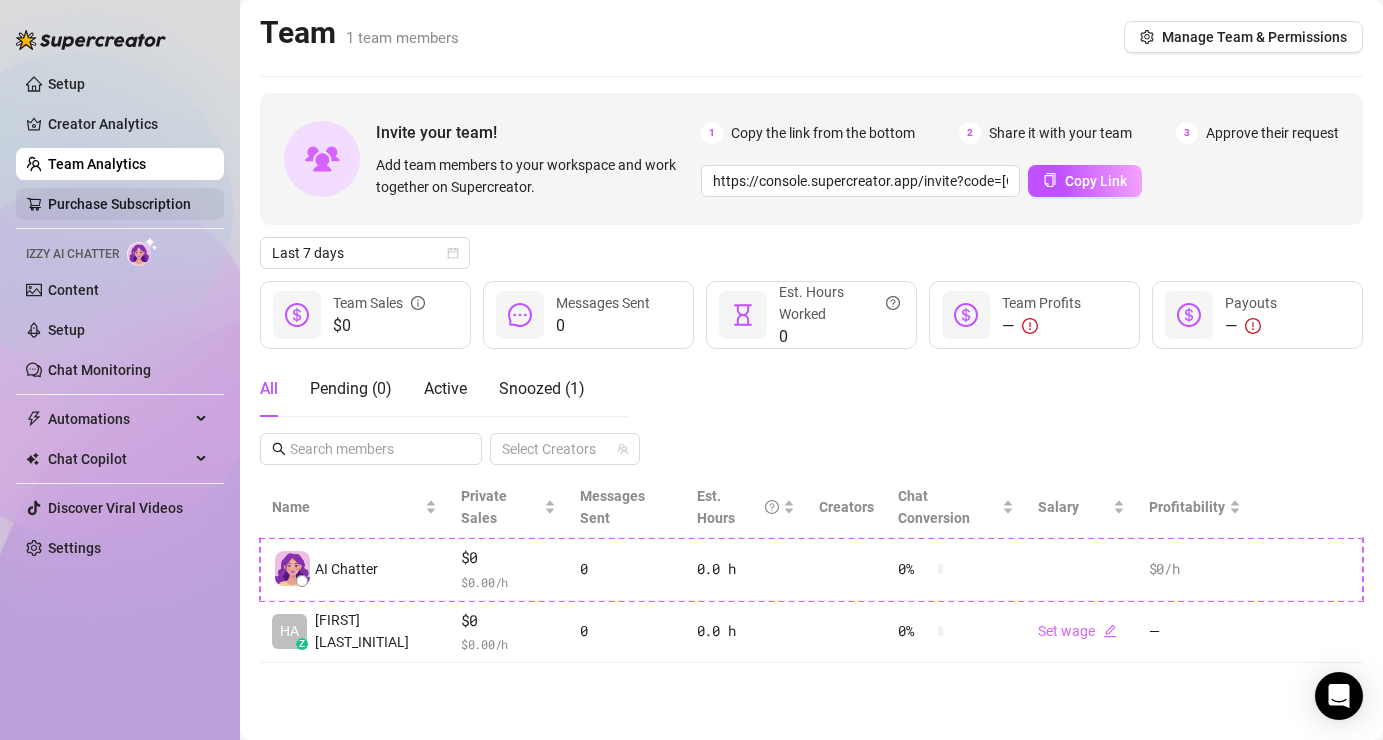 click on "Purchase Subscription" at bounding box center (119, 204) 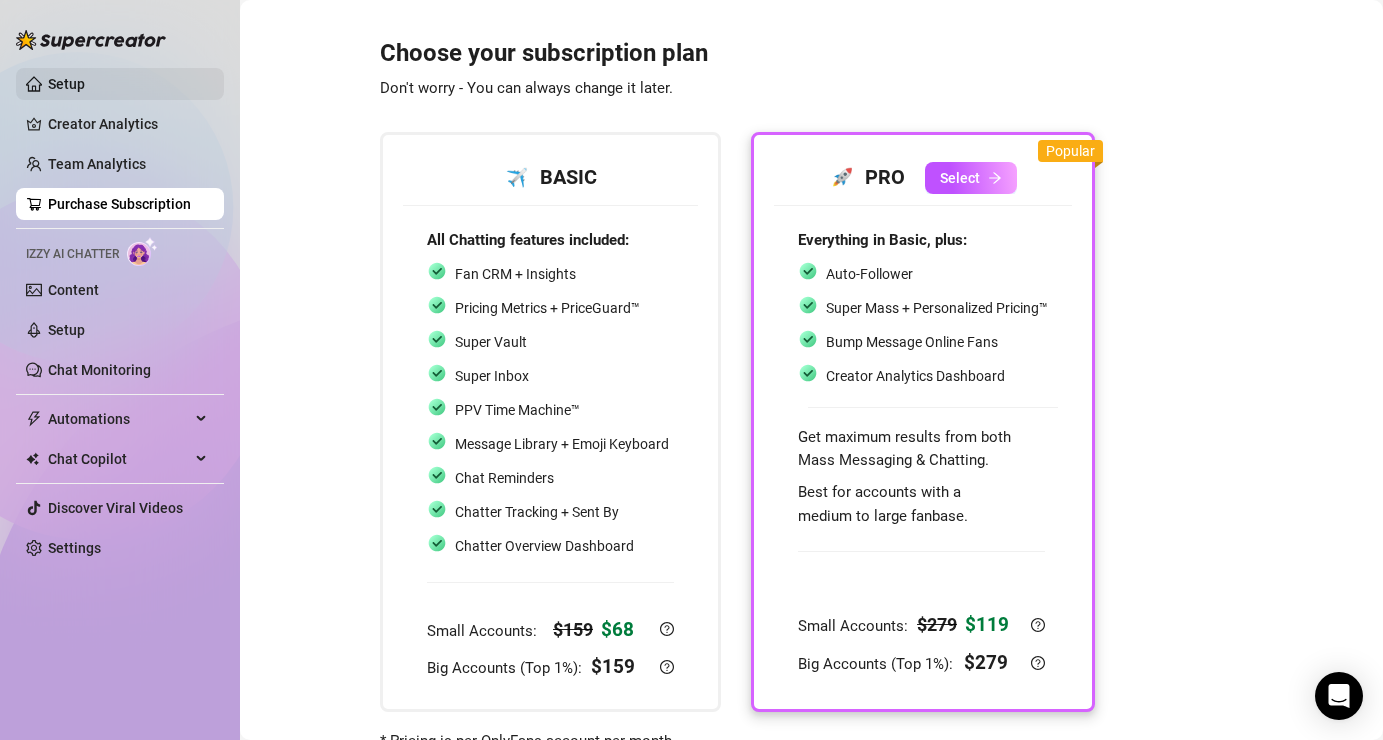 click on "Setup" at bounding box center [66, 84] 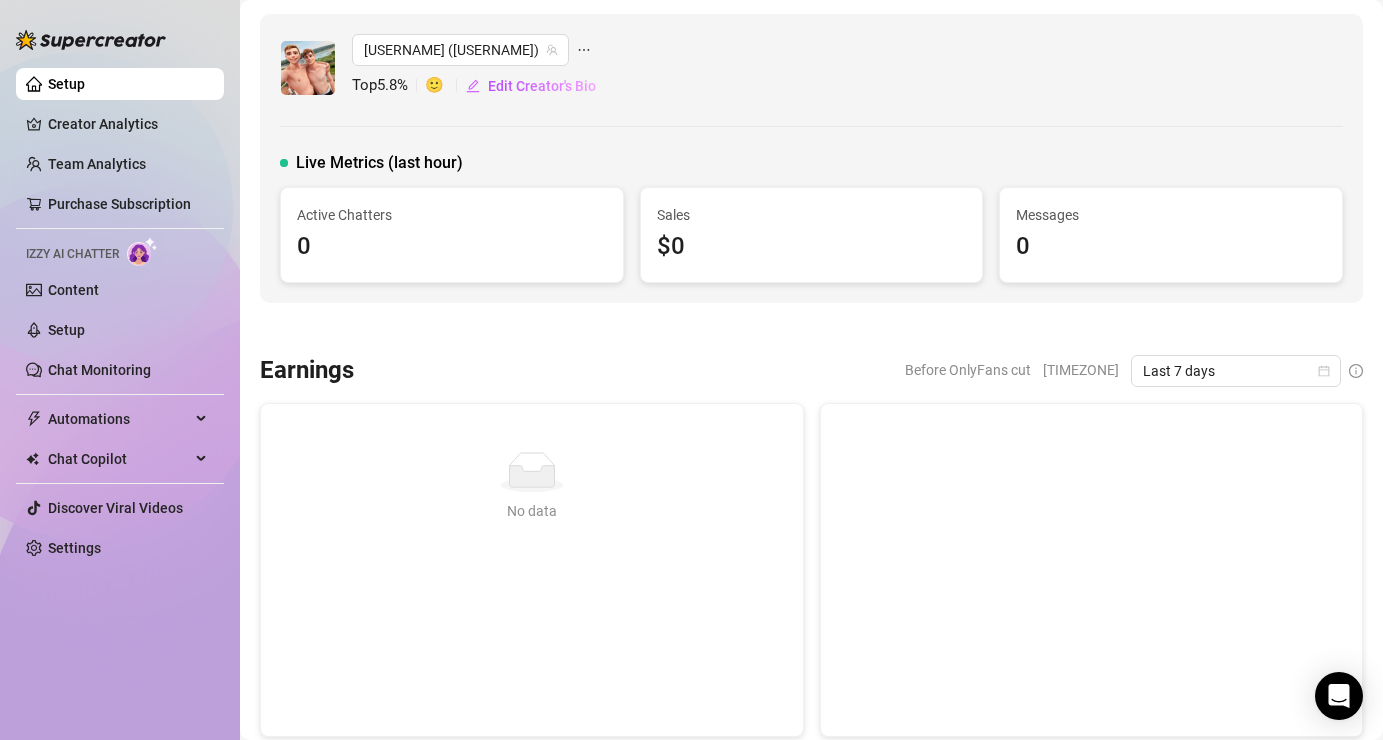 click on "Top  5.8 %" at bounding box center [388, 86] 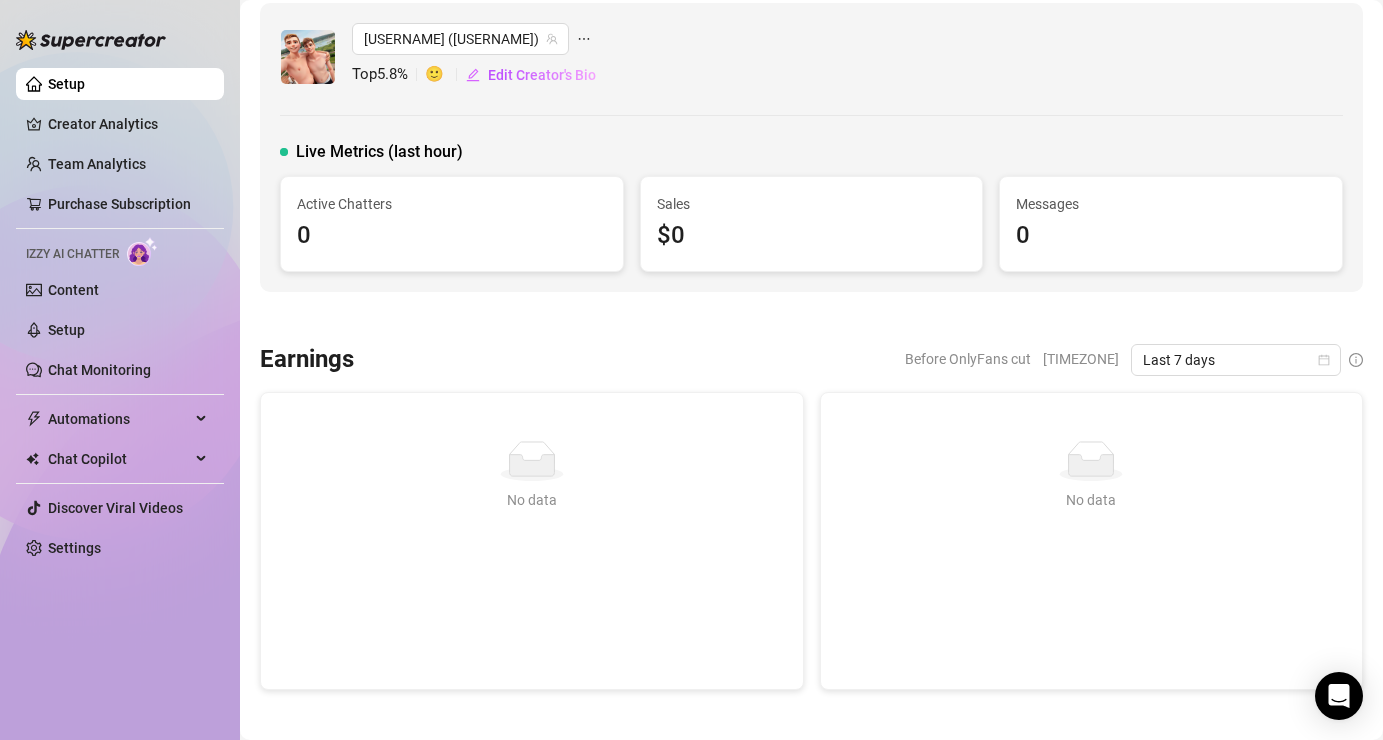 scroll, scrollTop: 0, scrollLeft: 0, axis: both 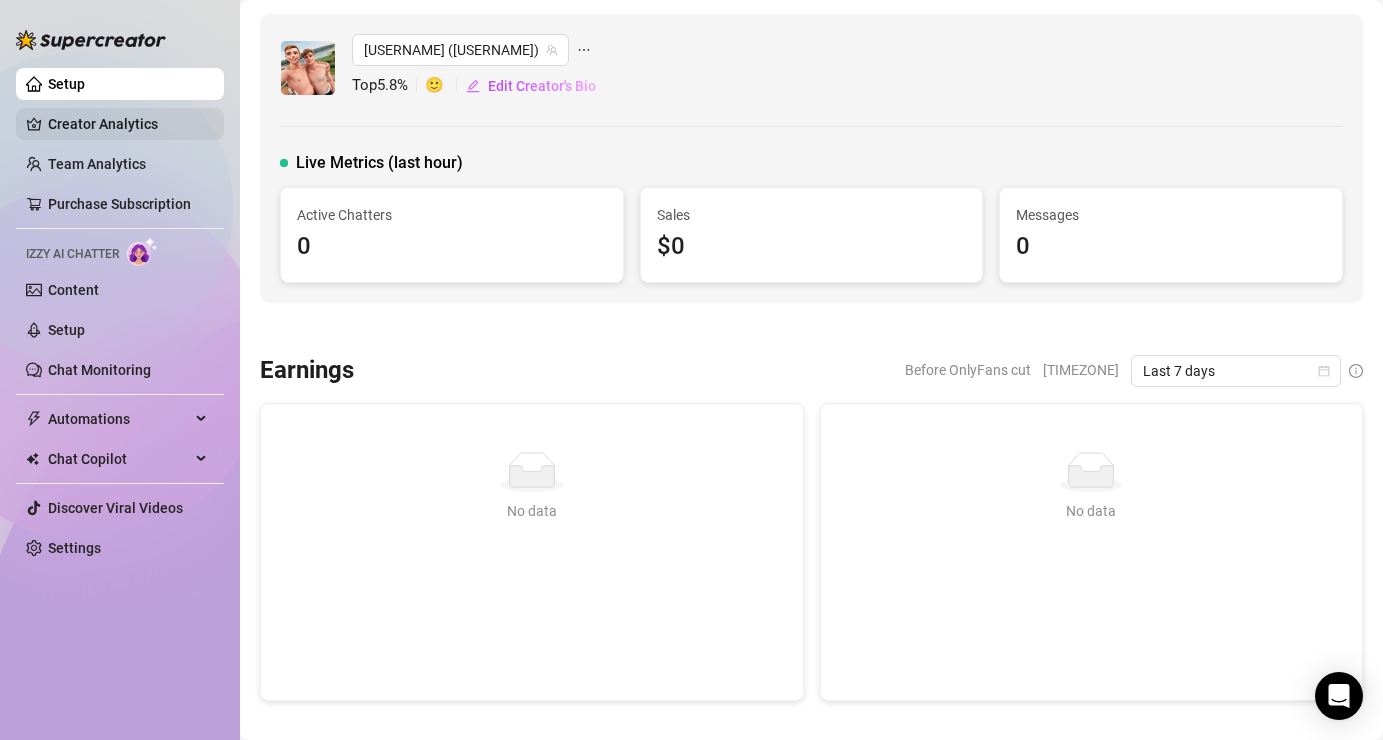 click on "Creator Analytics" at bounding box center (128, 124) 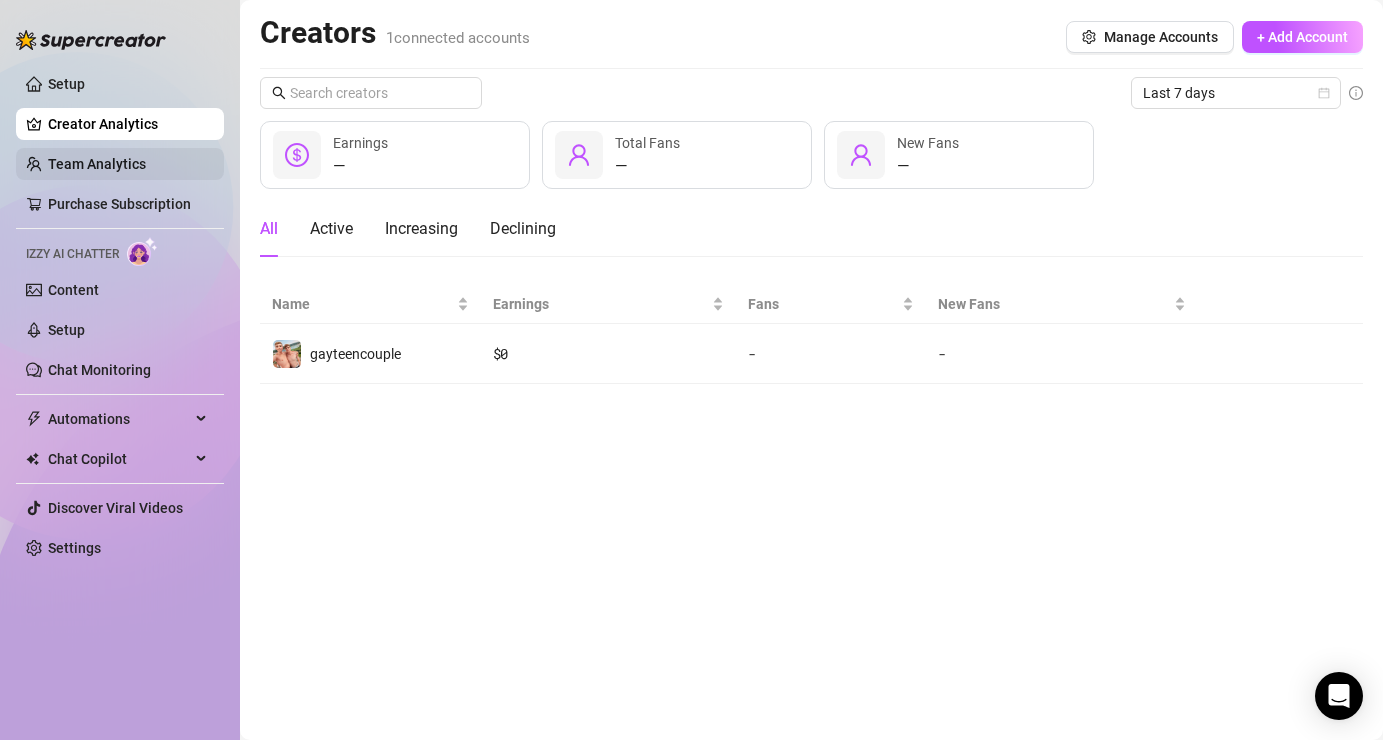 click on "Team Analytics" at bounding box center [97, 164] 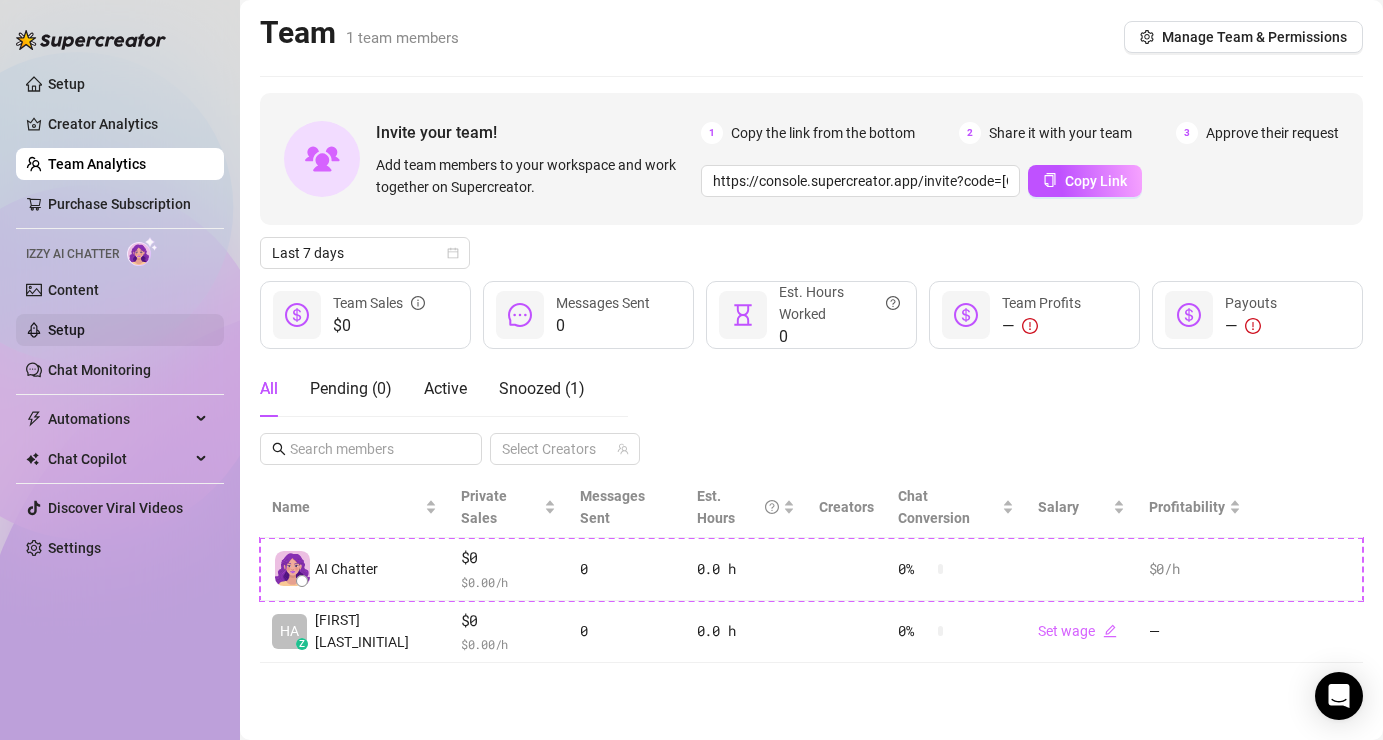 click on "Setup" at bounding box center (66, 330) 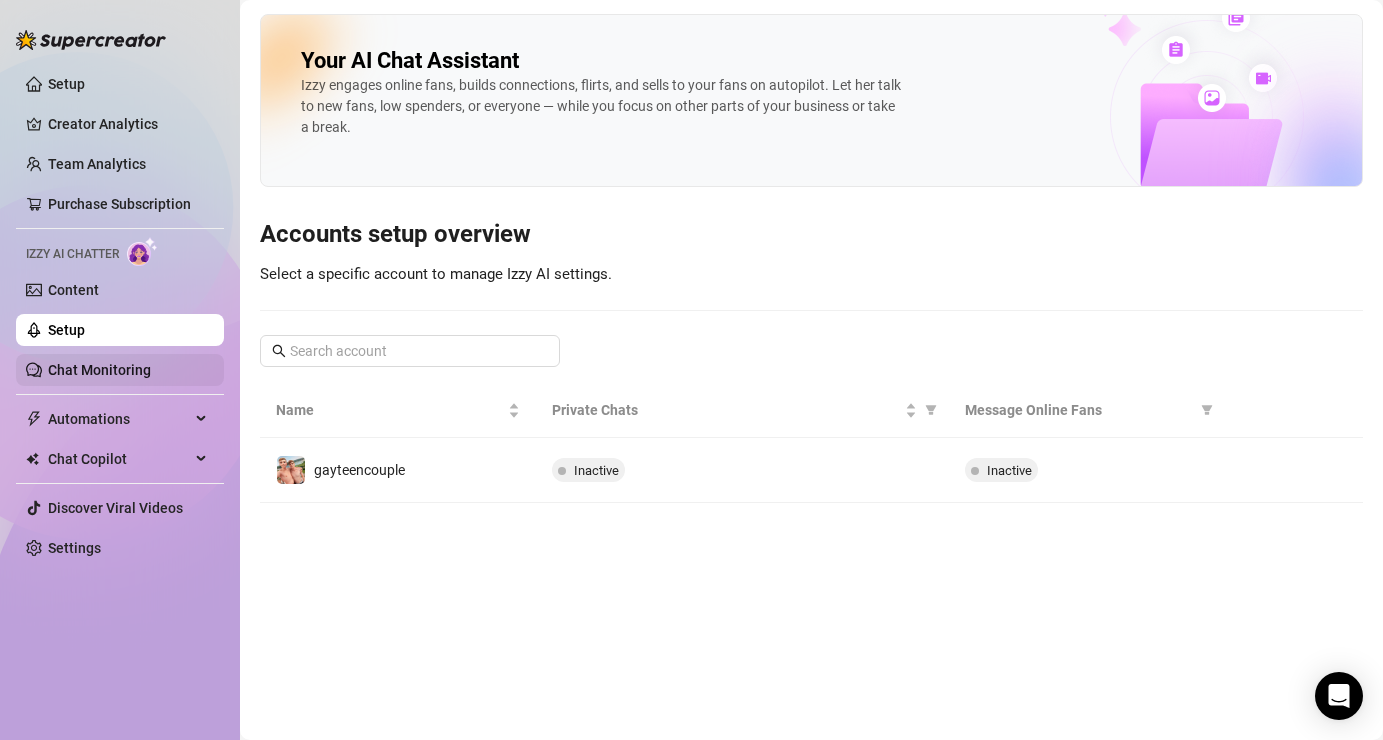 click on "Chat Monitoring" at bounding box center [99, 370] 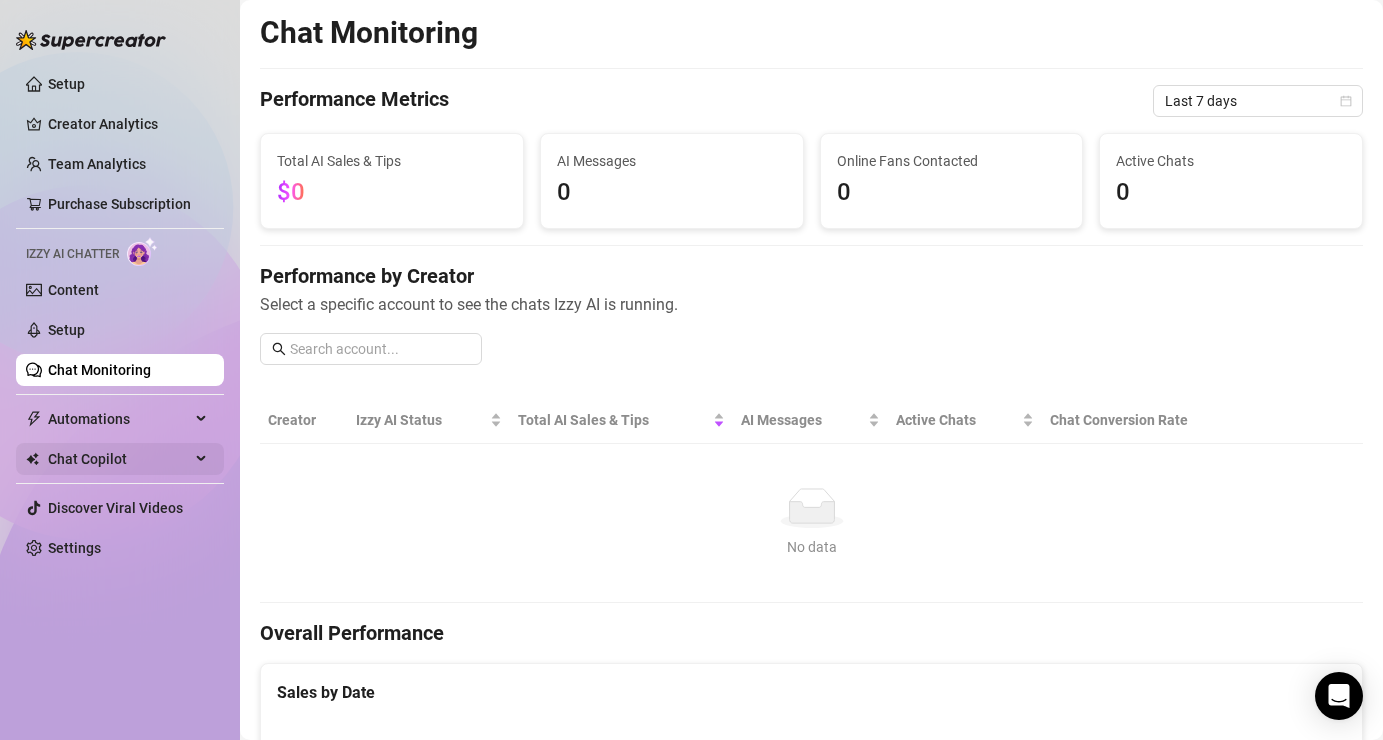 click on "Chat Copilot" at bounding box center [120, 459] 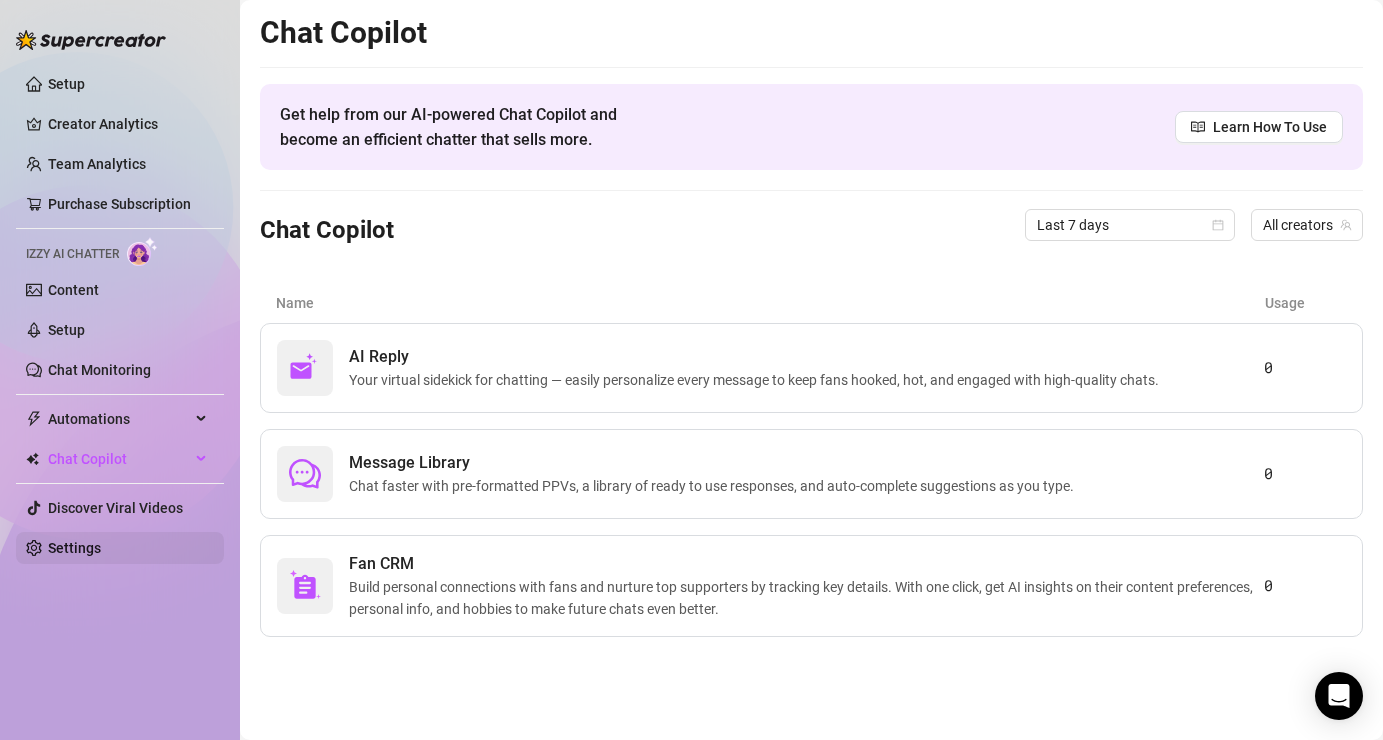 click on "Settings" at bounding box center (74, 548) 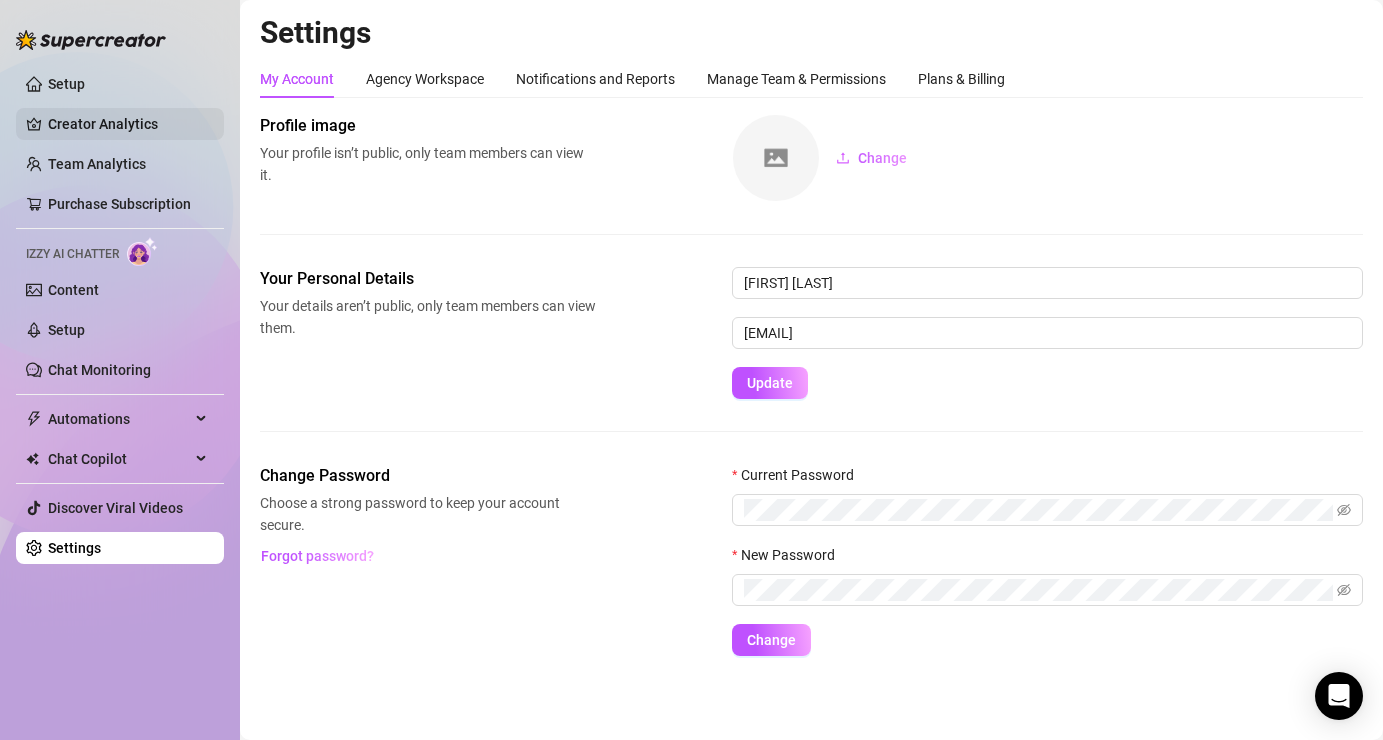 click on "Creator Analytics" at bounding box center [128, 124] 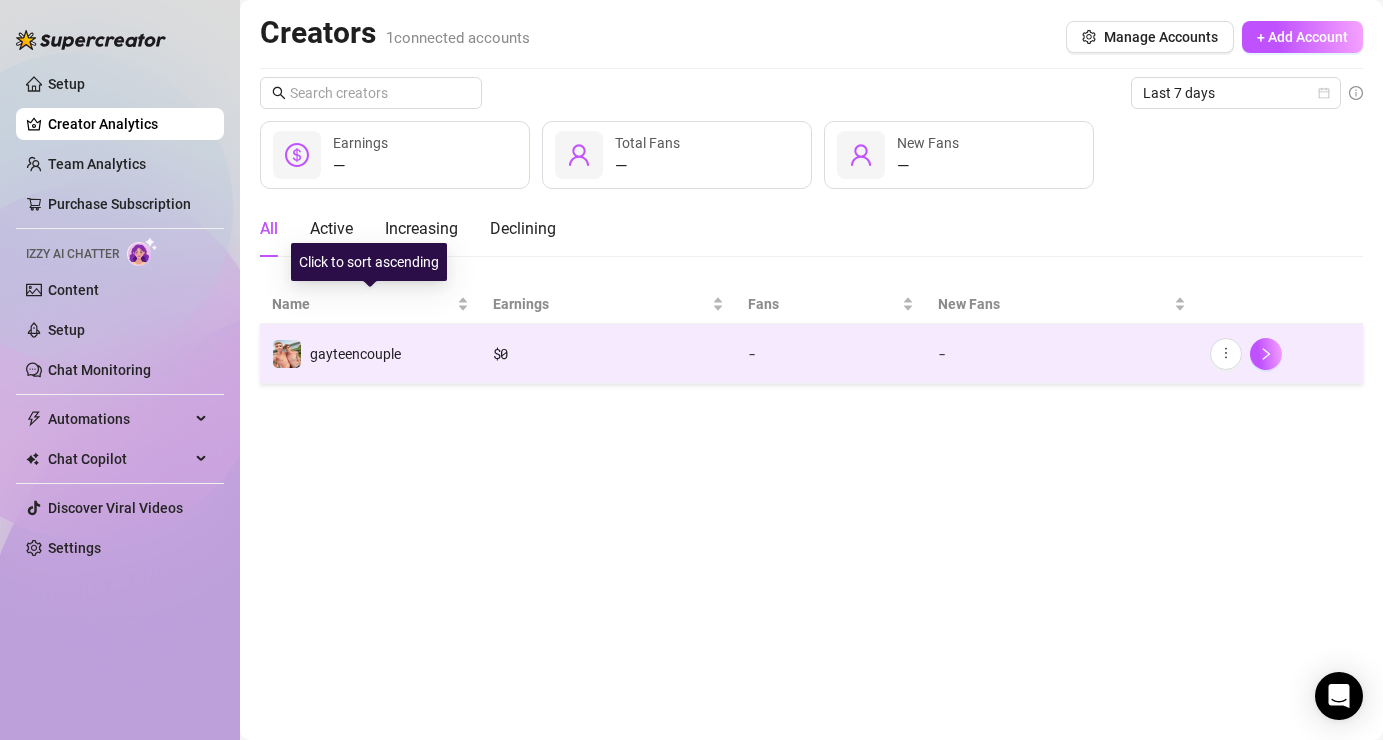 click on "gayteencouple" at bounding box center (355, 354) 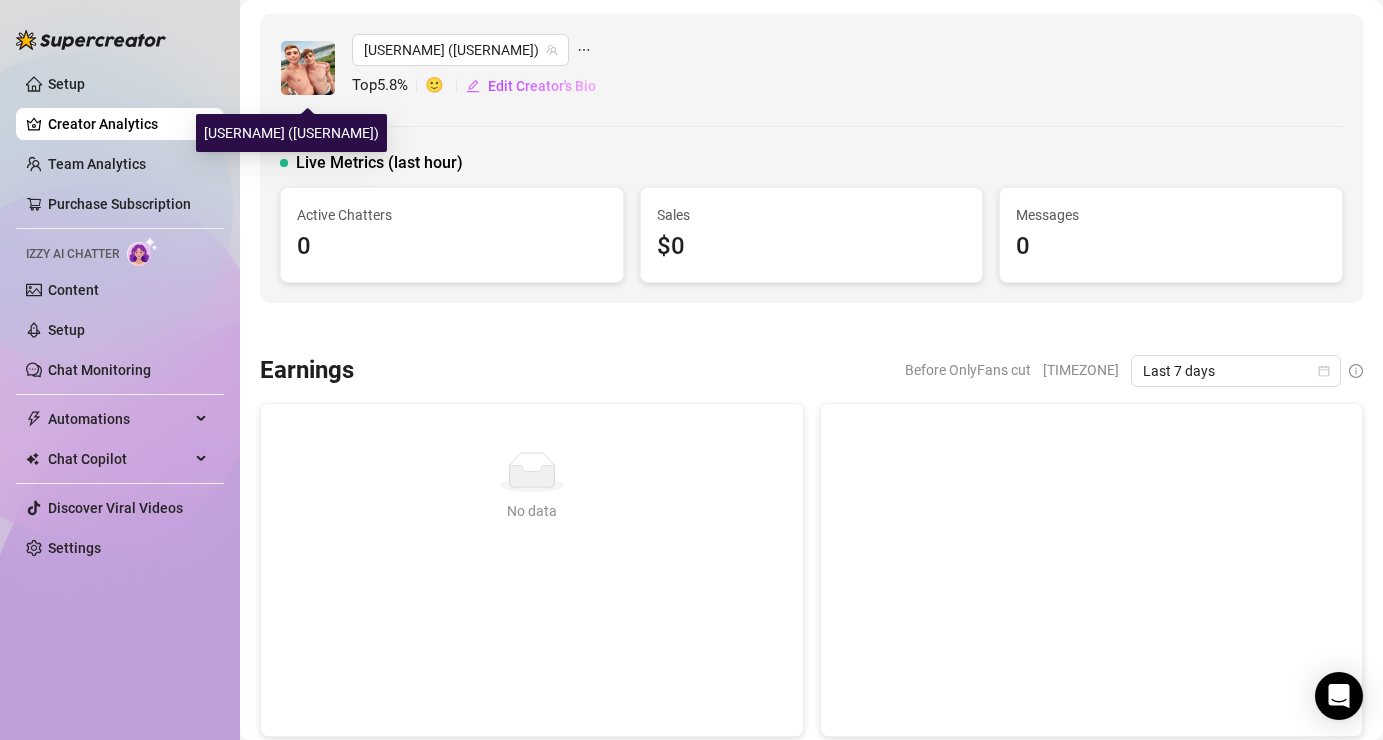 click at bounding box center [308, 68] 